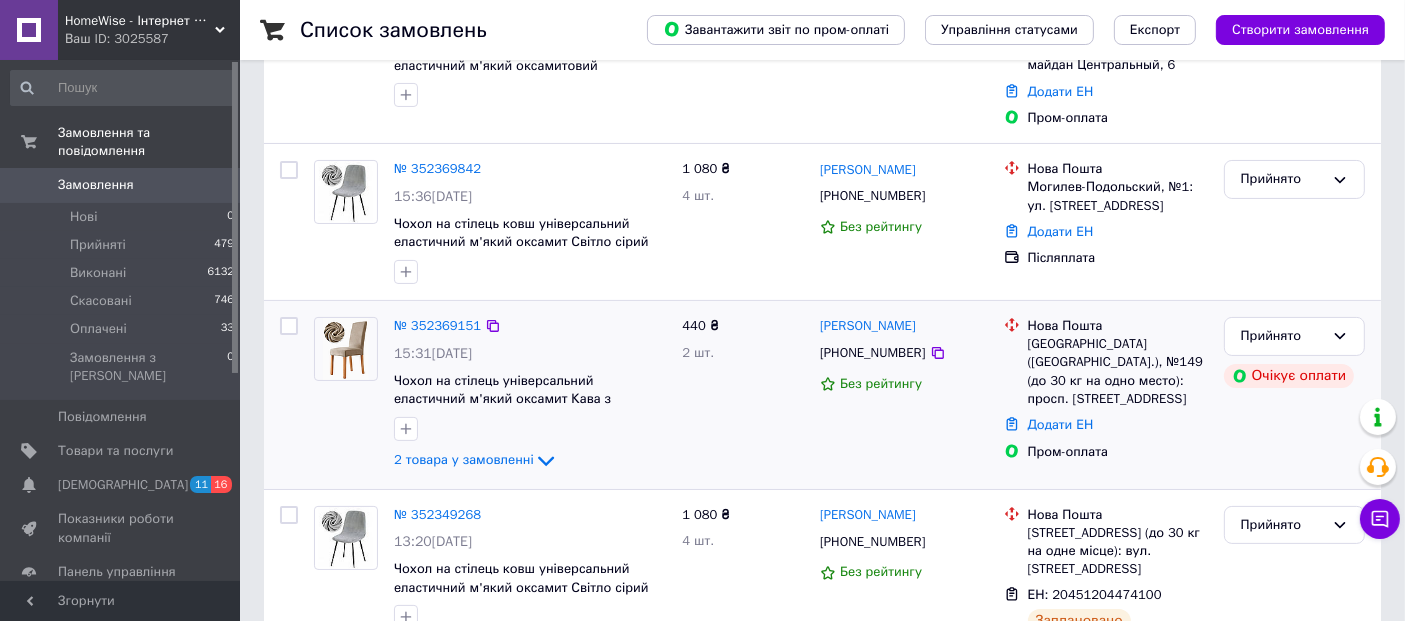 scroll, scrollTop: 333, scrollLeft: 0, axis: vertical 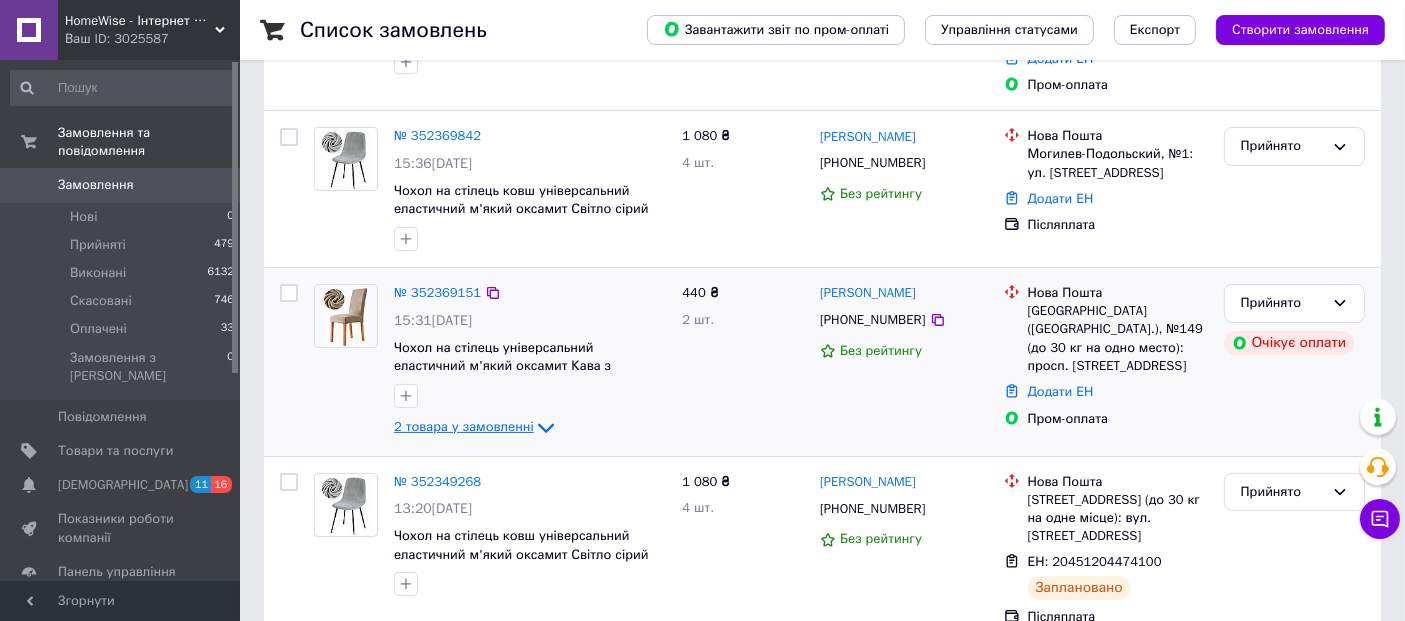 click on "2 товара у замовленні" at bounding box center (464, 426) 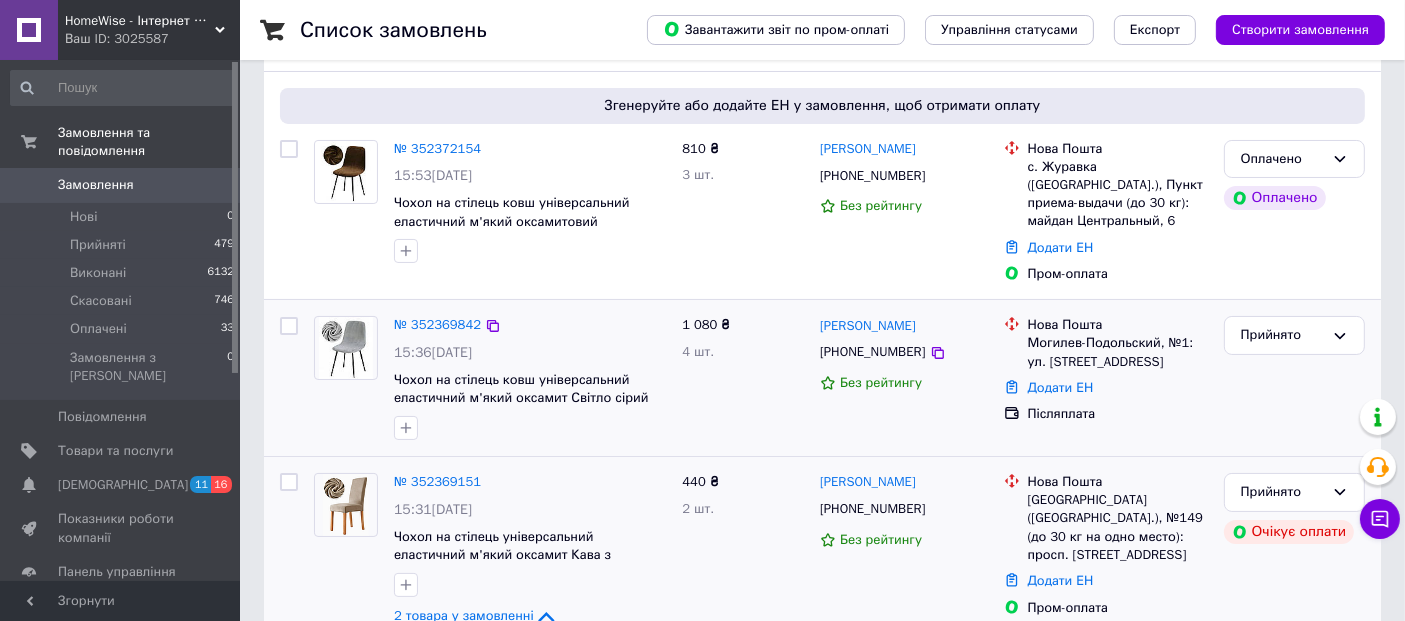 scroll, scrollTop: 111, scrollLeft: 0, axis: vertical 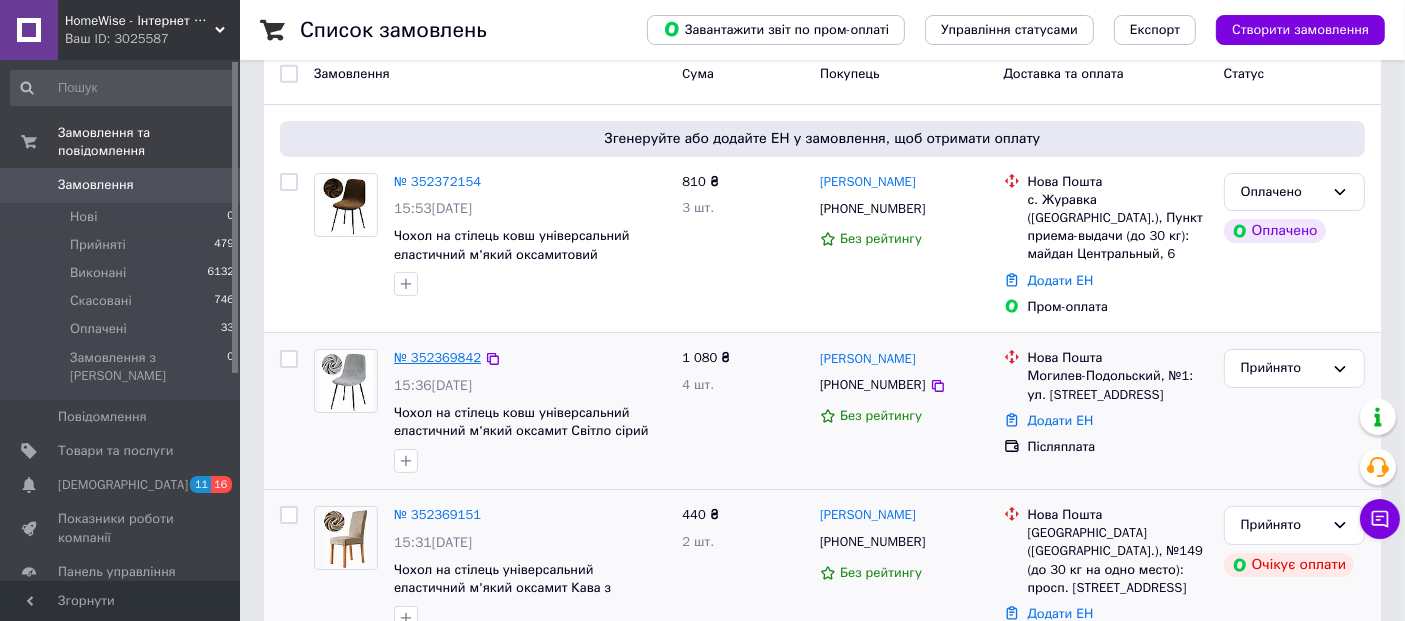 click on "№ 352369842" at bounding box center [437, 357] 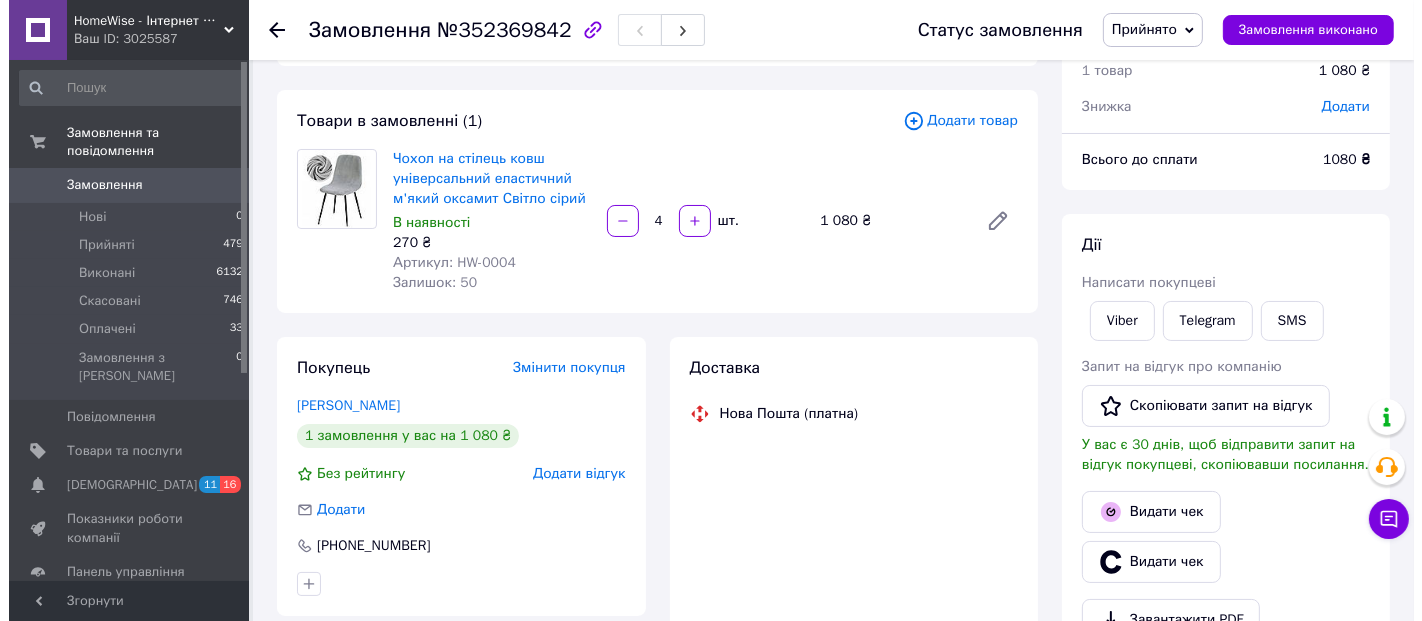 scroll, scrollTop: 111, scrollLeft: 0, axis: vertical 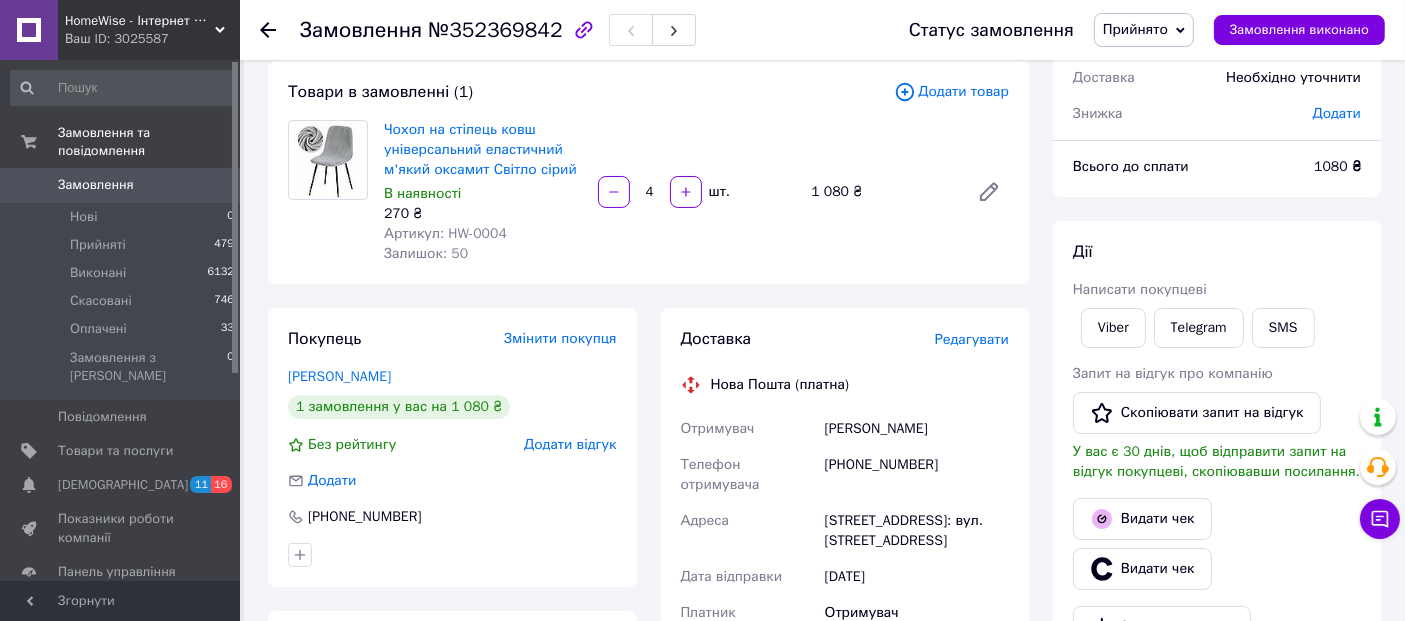 click on "Редагувати" at bounding box center [972, 339] 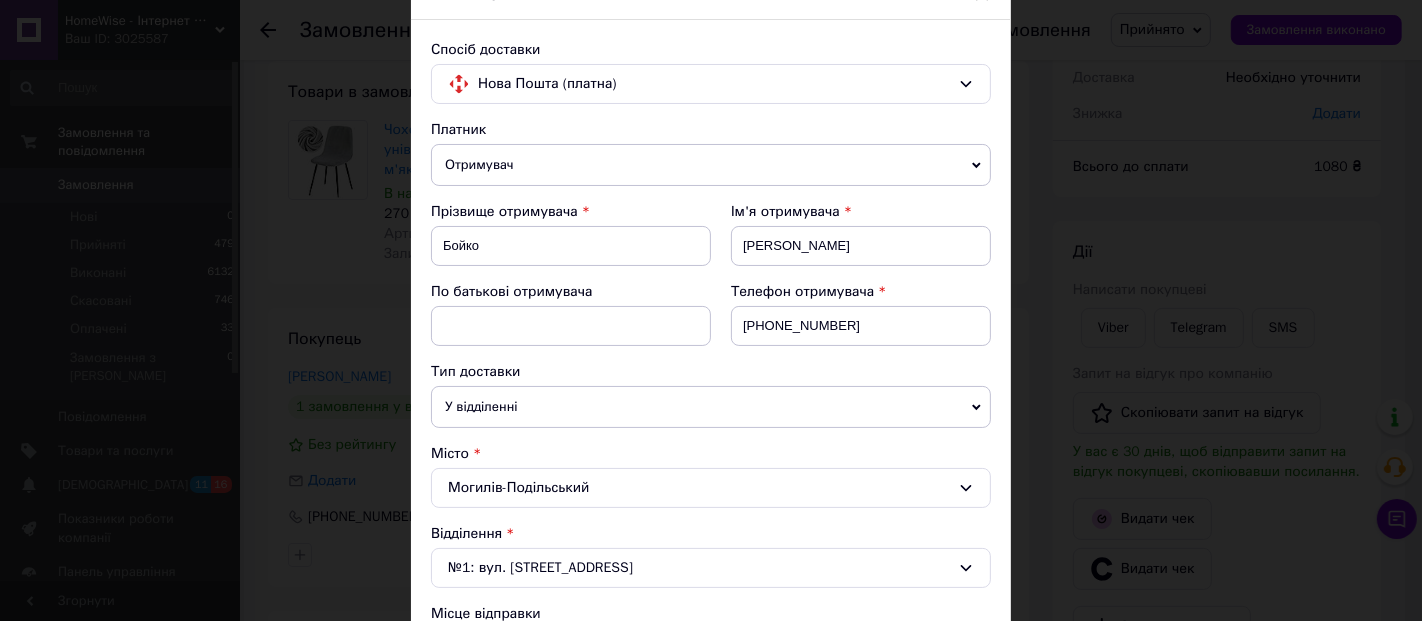 scroll, scrollTop: 0, scrollLeft: 0, axis: both 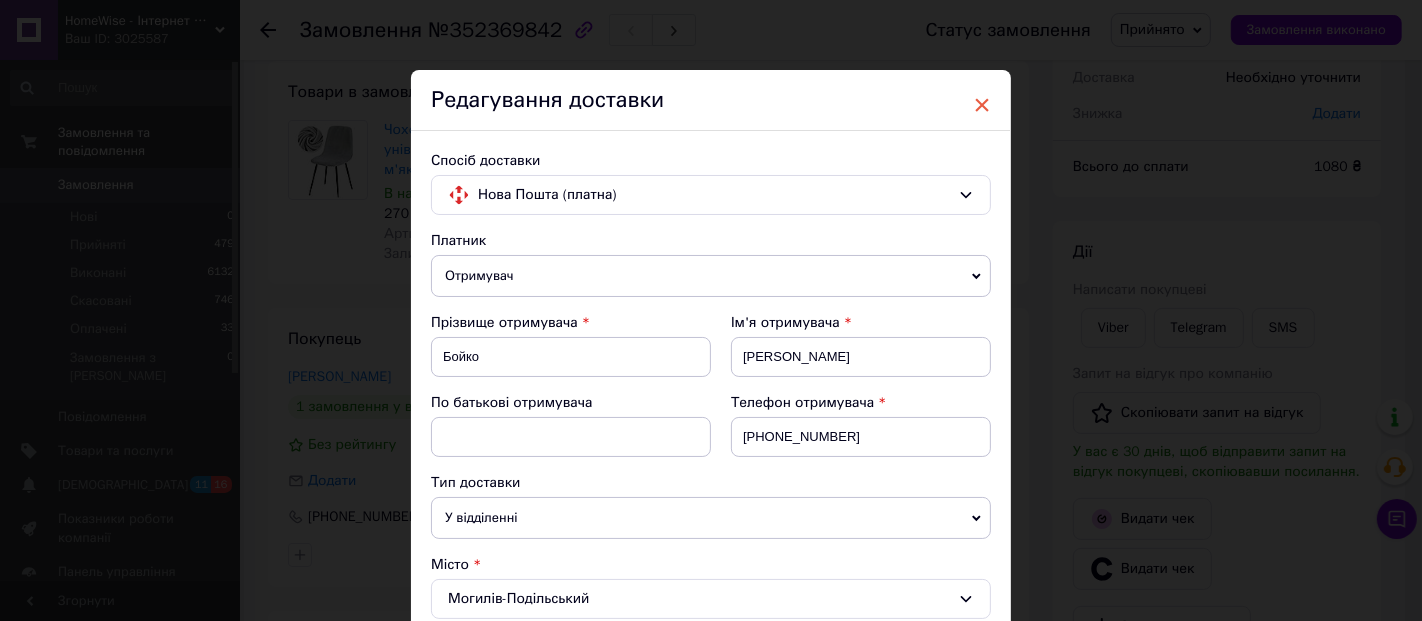 click on "×" at bounding box center (982, 105) 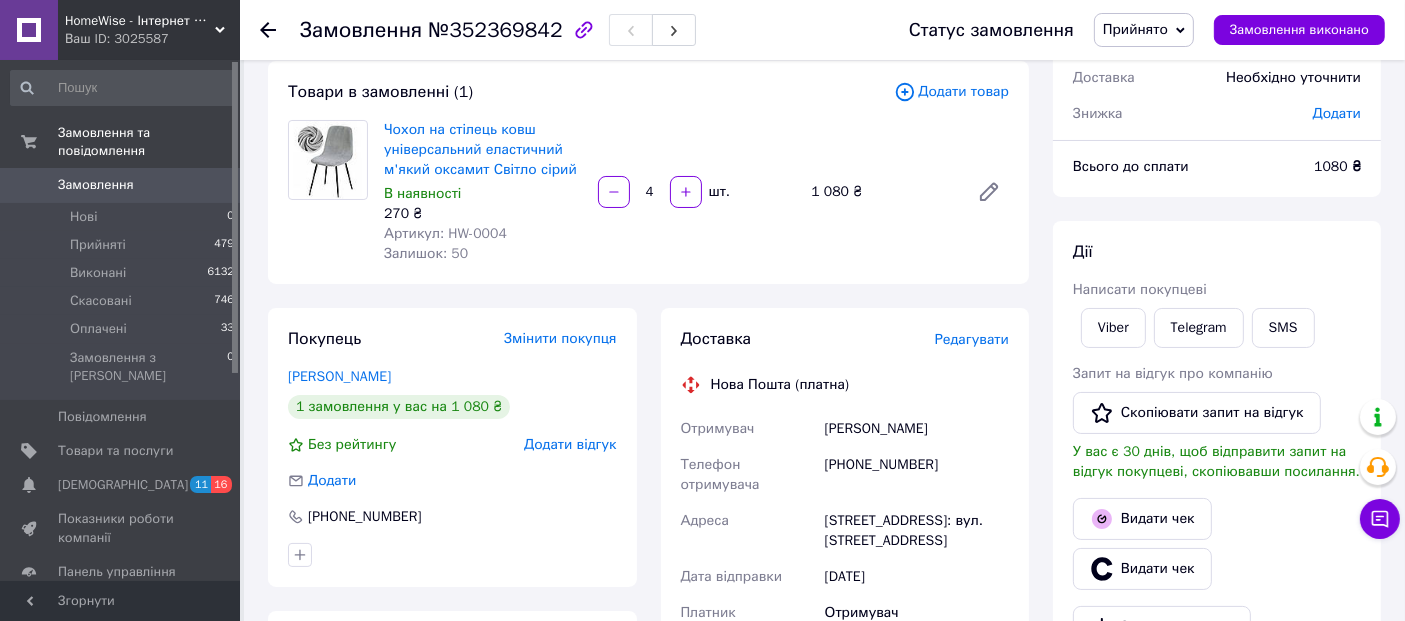click on "Редагувати" at bounding box center (972, 339) 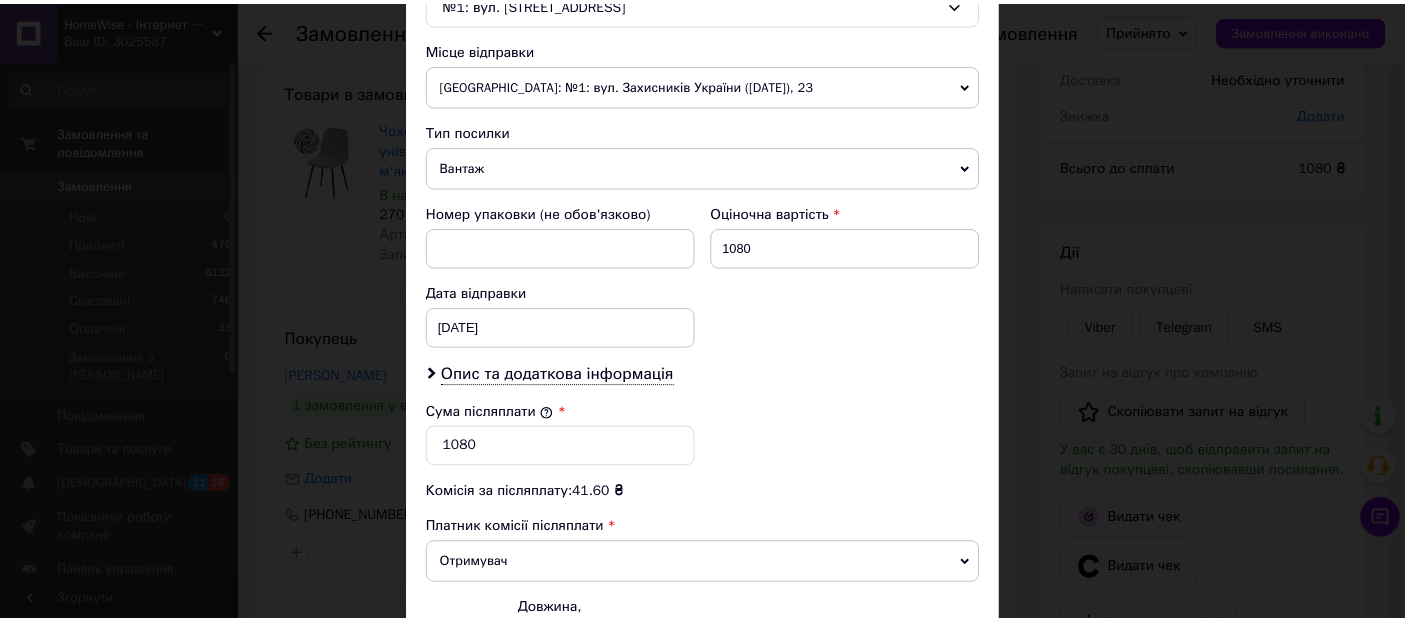 scroll, scrollTop: 888, scrollLeft: 0, axis: vertical 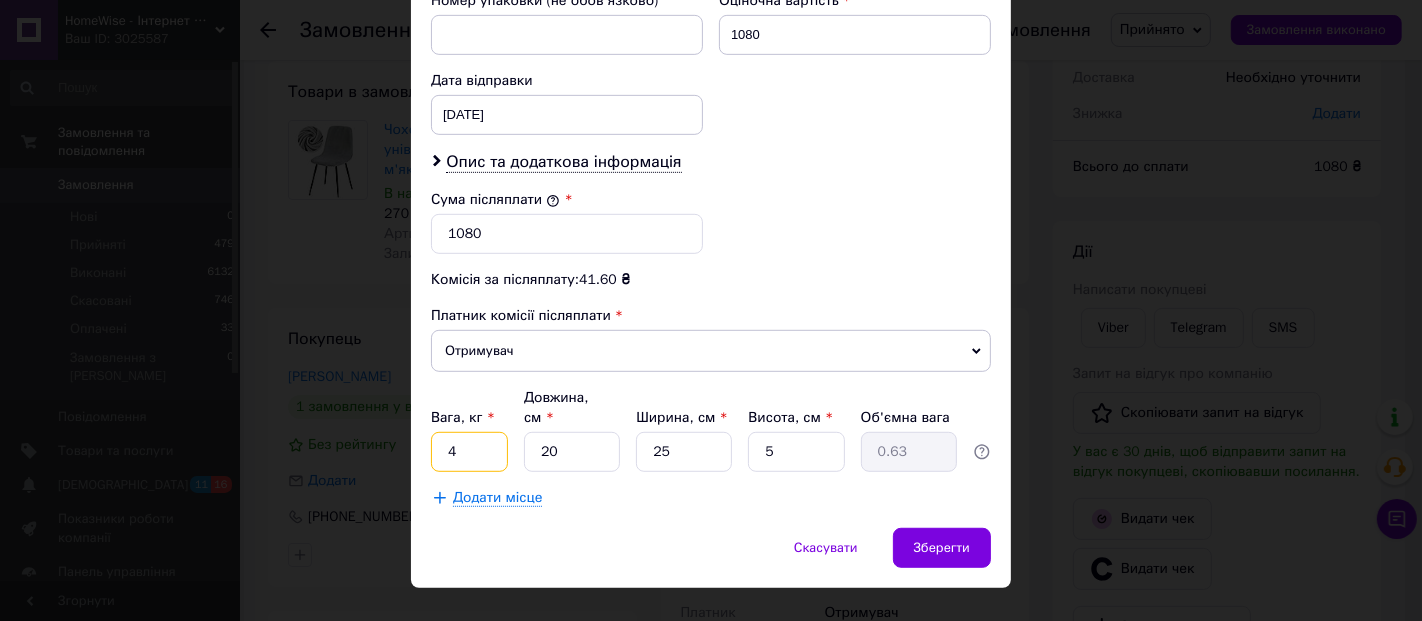 drag, startPoint x: 467, startPoint y: 419, endPoint x: 460, endPoint y: 427, distance: 10.630146 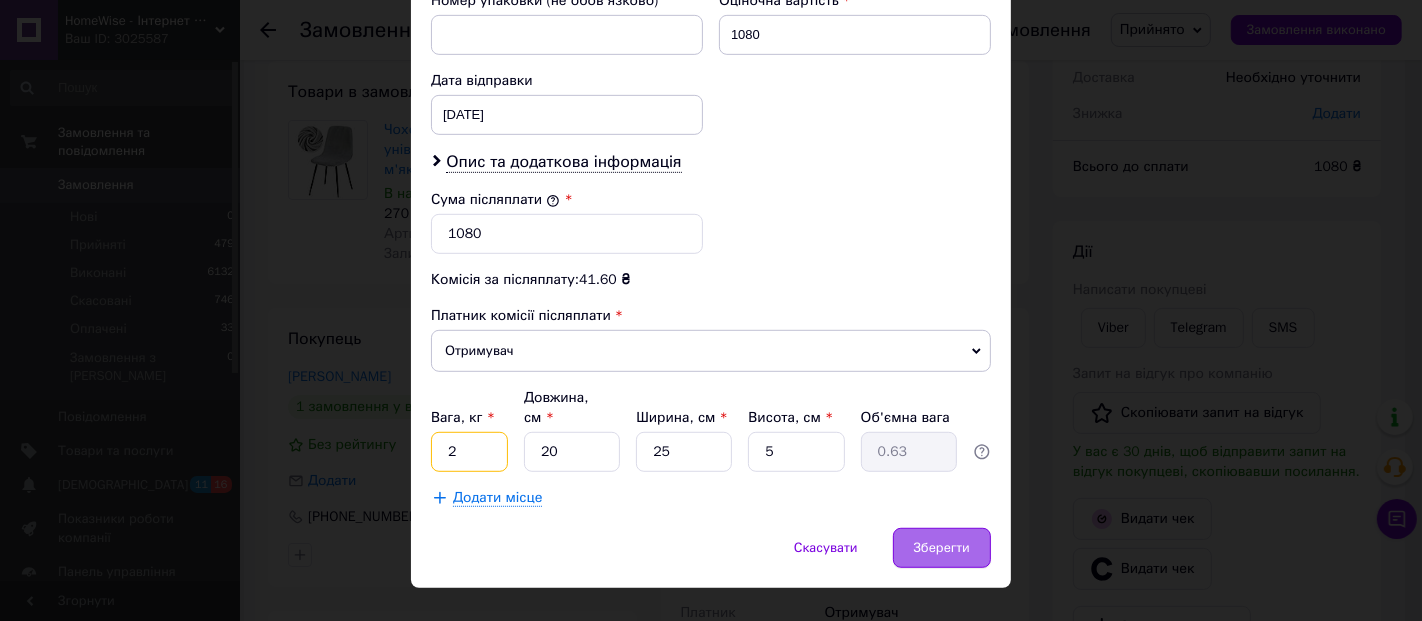 type on "2" 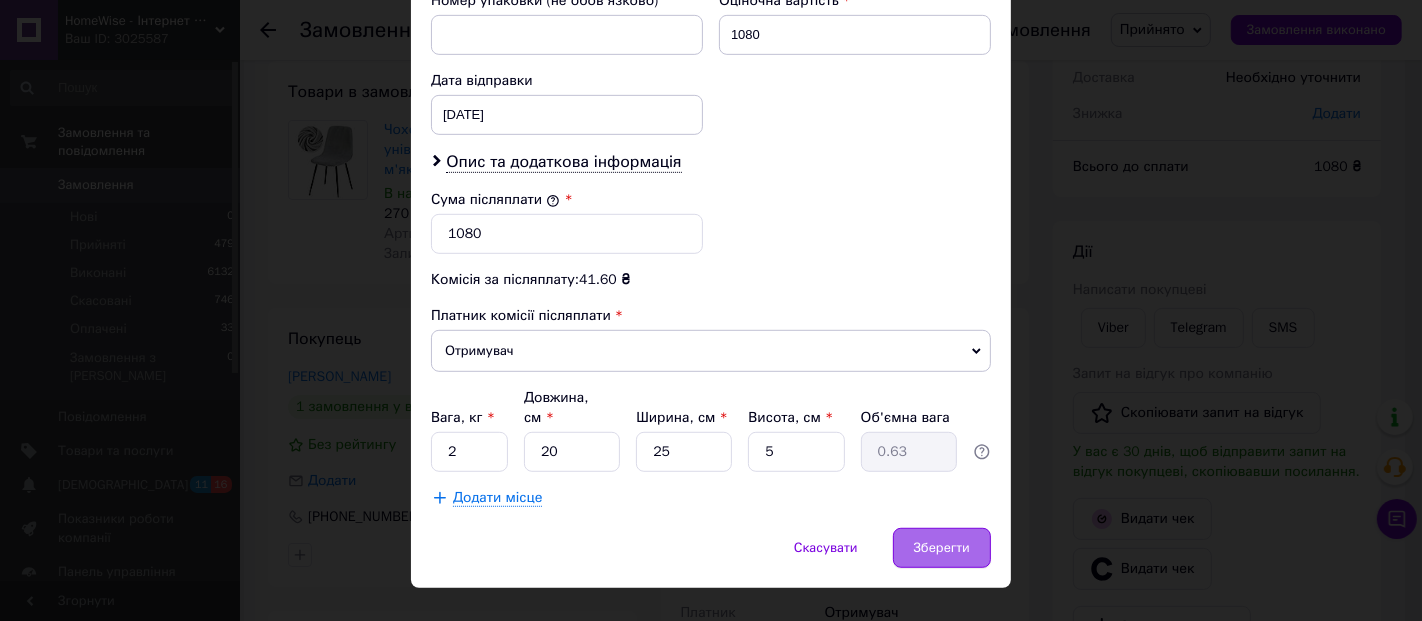 click on "Зберегти" at bounding box center [942, 548] 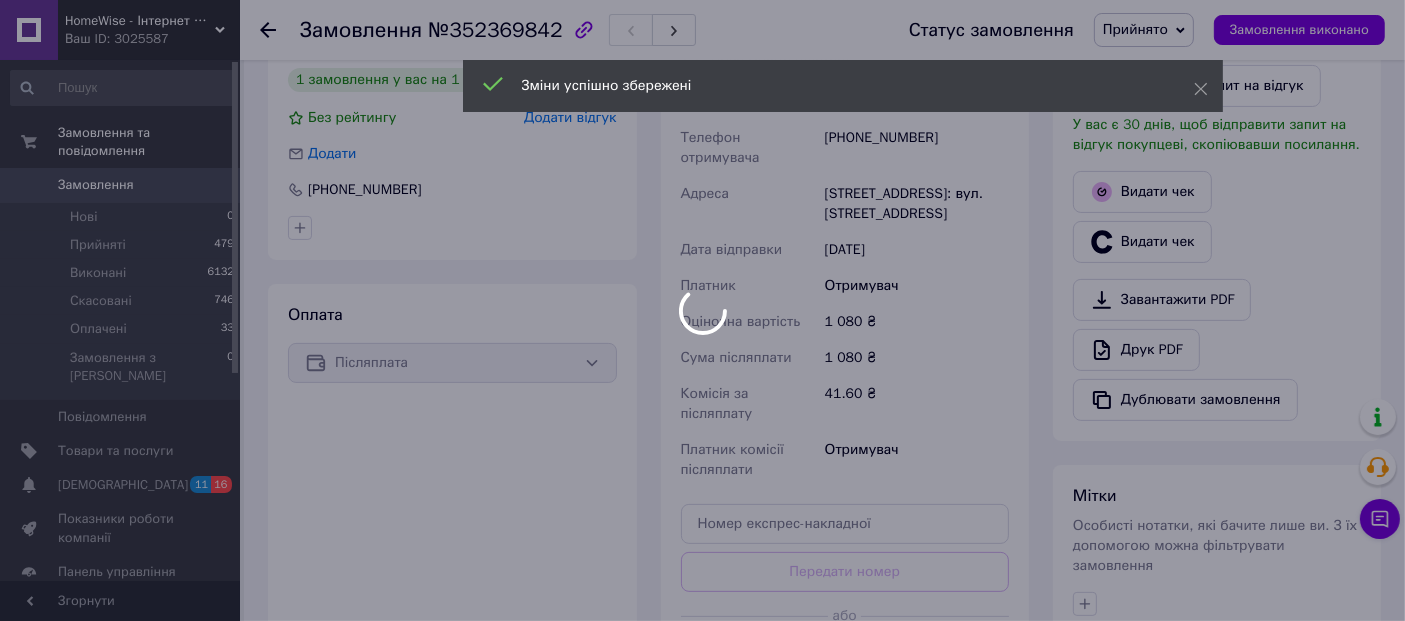 scroll, scrollTop: 444, scrollLeft: 0, axis: vertical 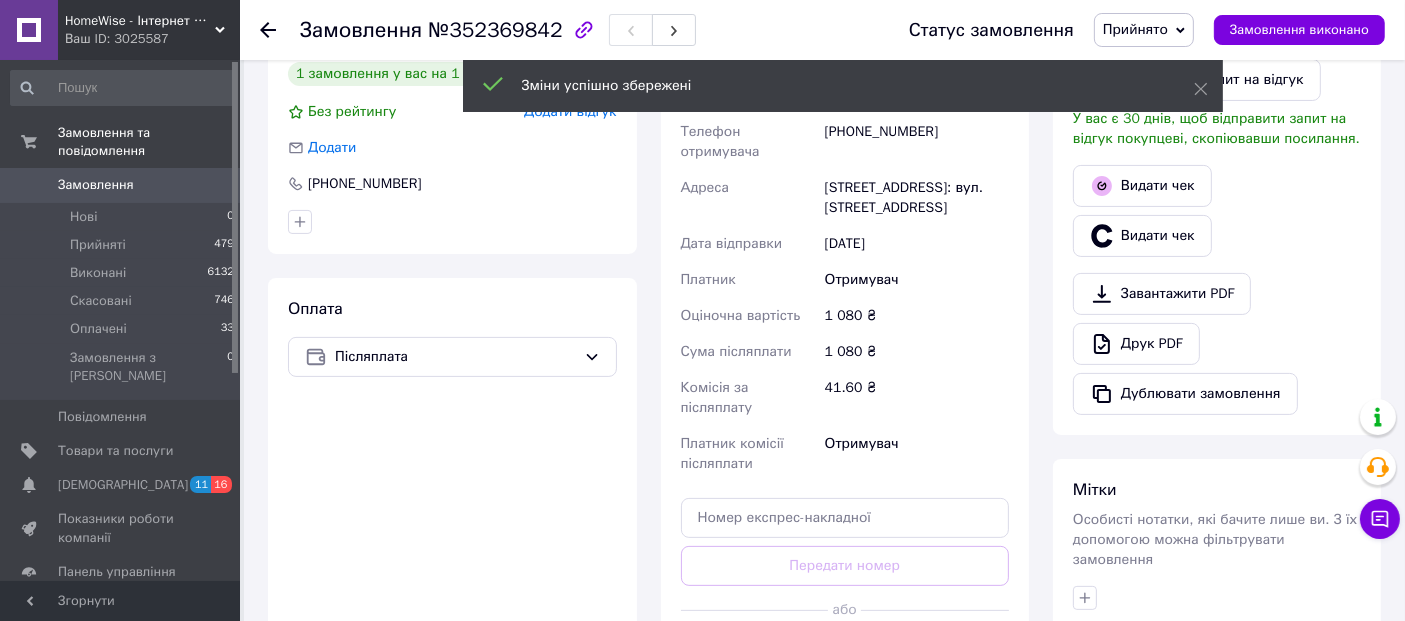 click on "Згенерувати ЕН" at bounding box center (845, 655) 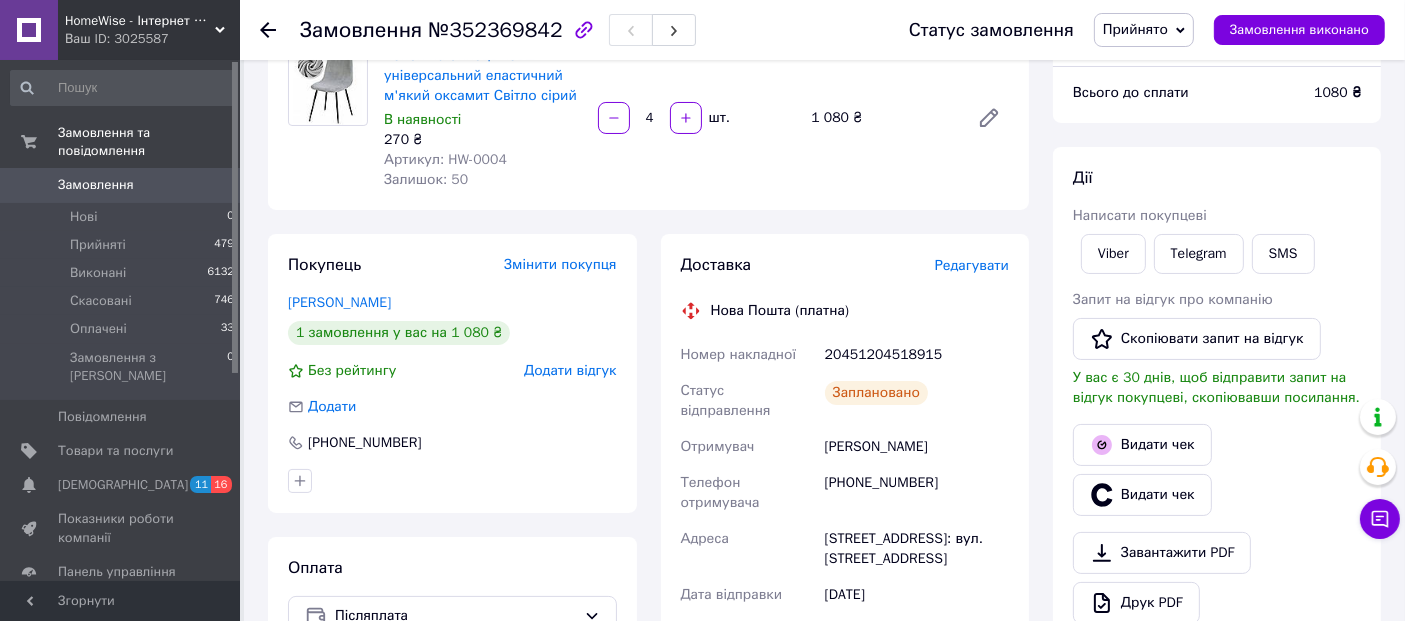 scroll, scrollTop: 111, scrollLeft: 0, axis: vertical 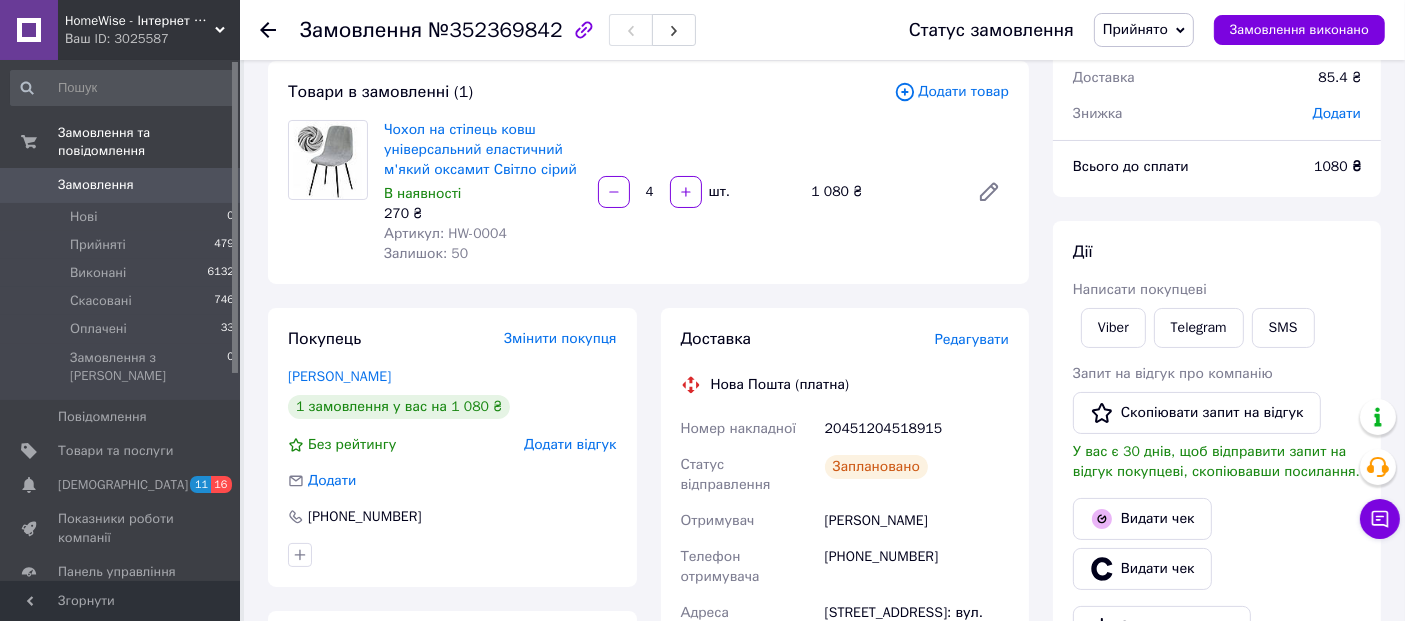 click 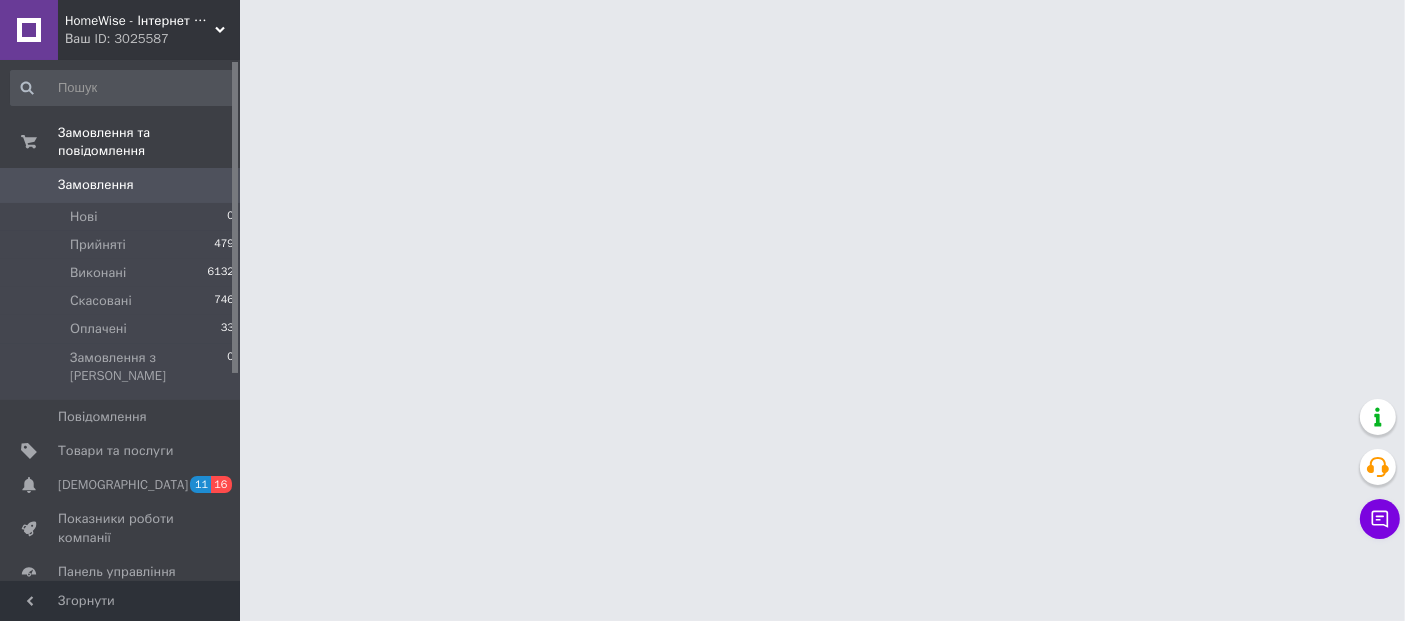 scroll, scrollTop: 0, scrollLeft: 0, axis: both 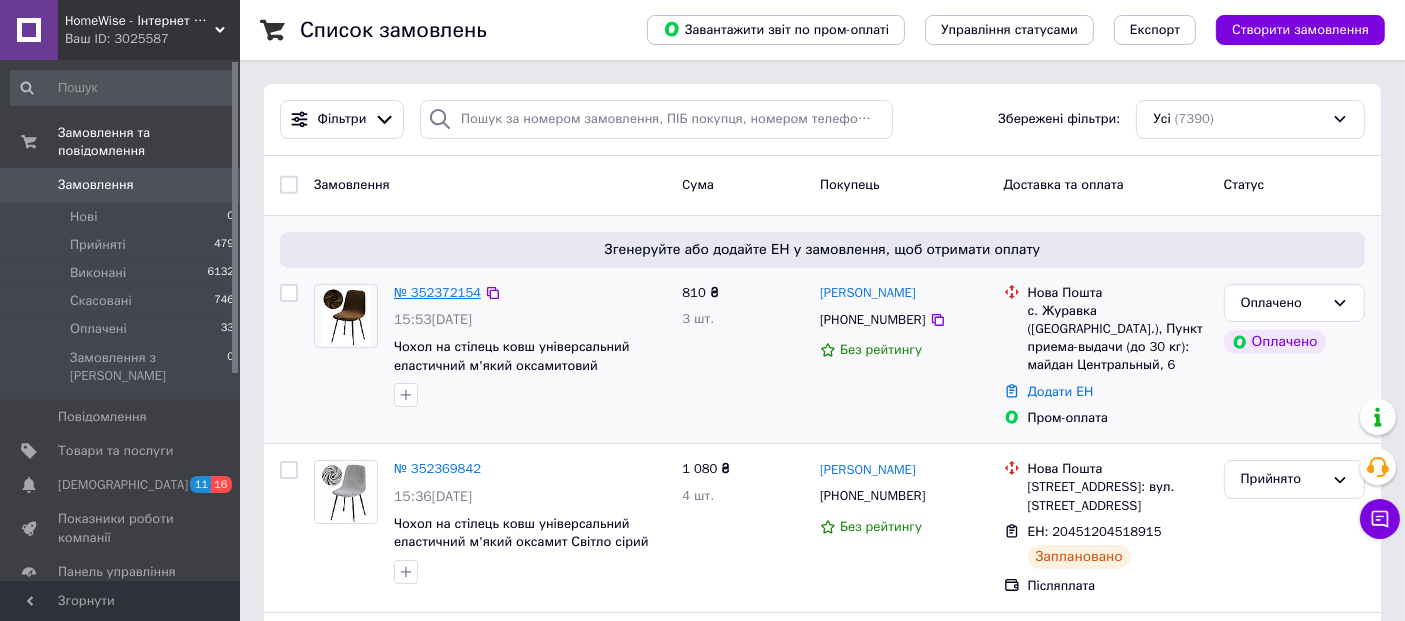 click on "№ 352372154" at bounding box center [437, 292] 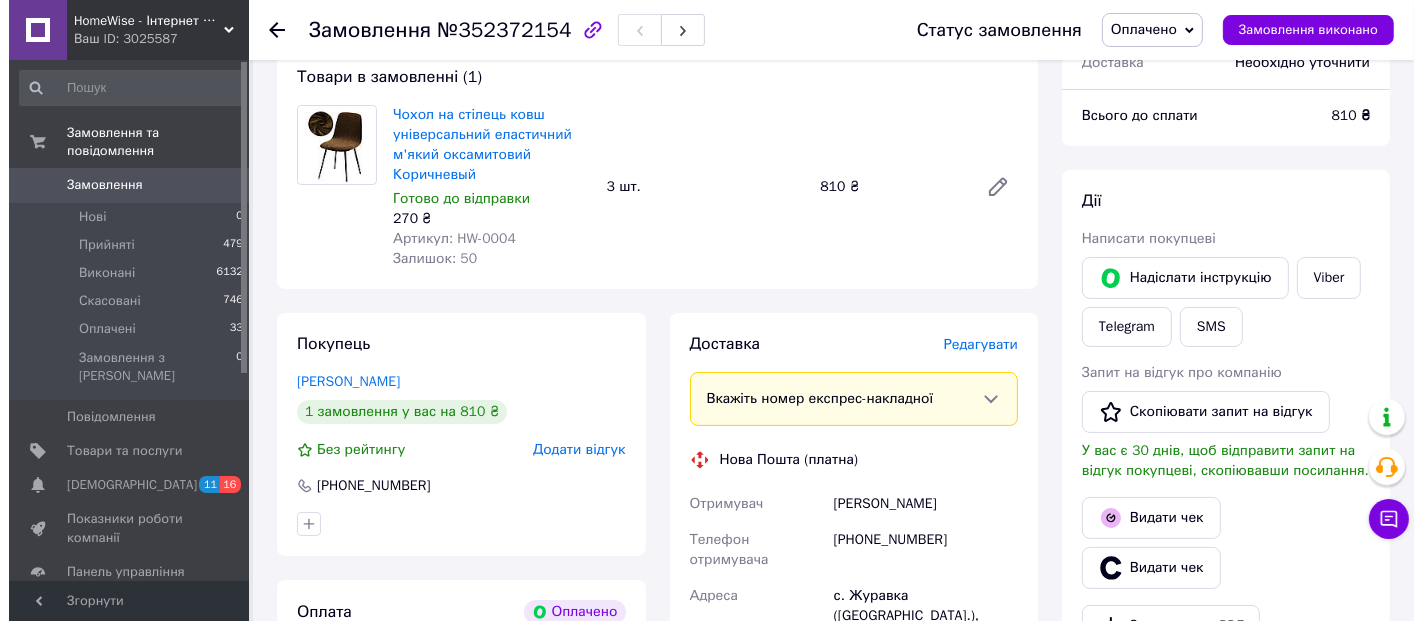 scroll, scrollTop: 222, scrollLeft: 0, axis: vertical 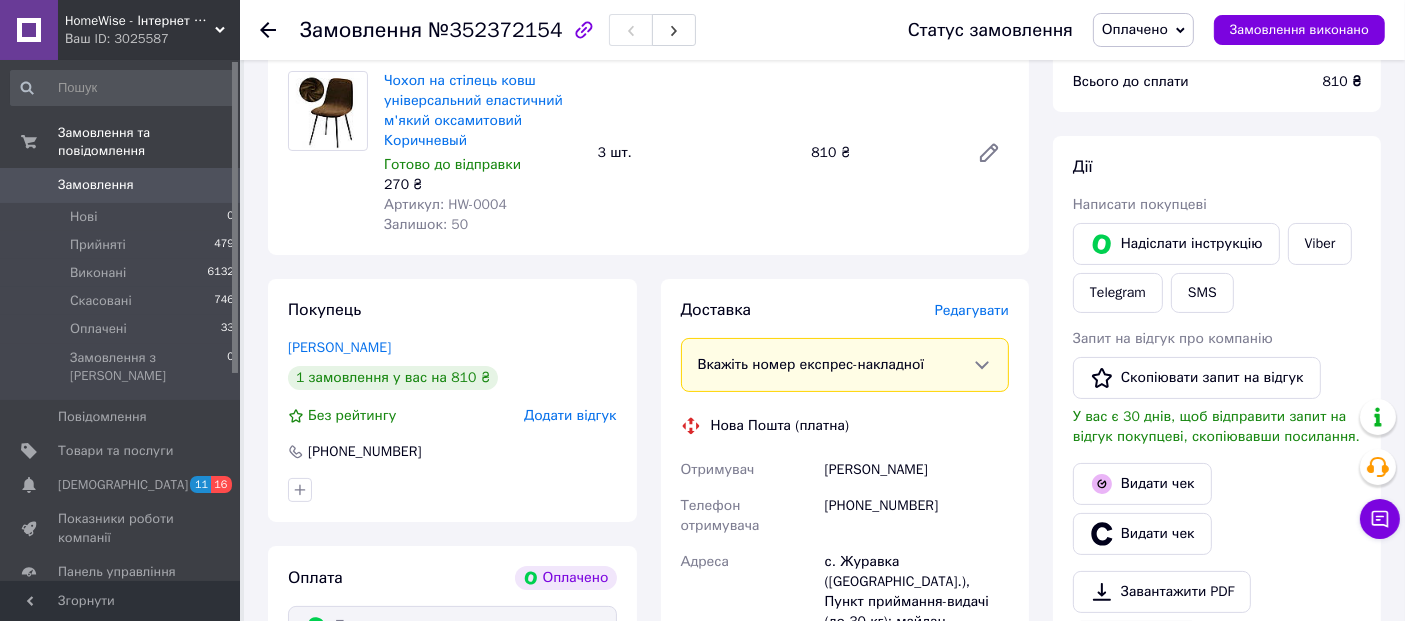 click on "Редагувати" at bounding box center (972, 310) 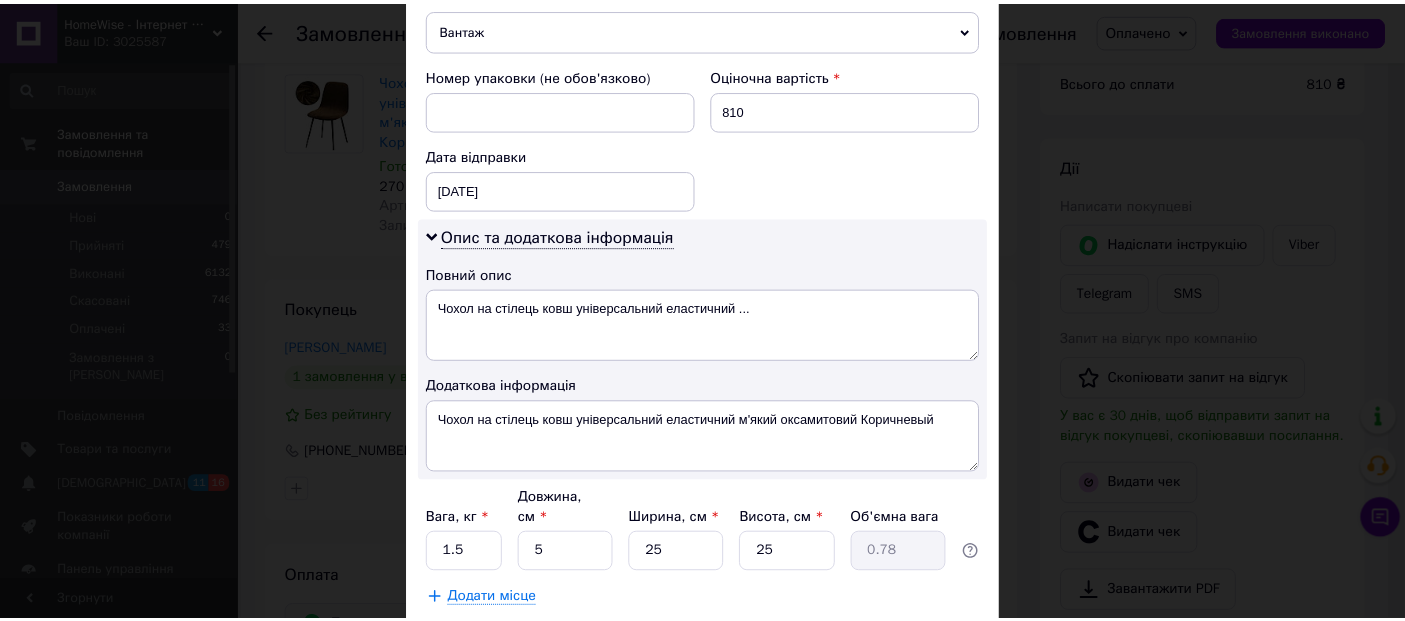 scroll, scrollTop: 922, scrollLeft: 0, axis: vertical 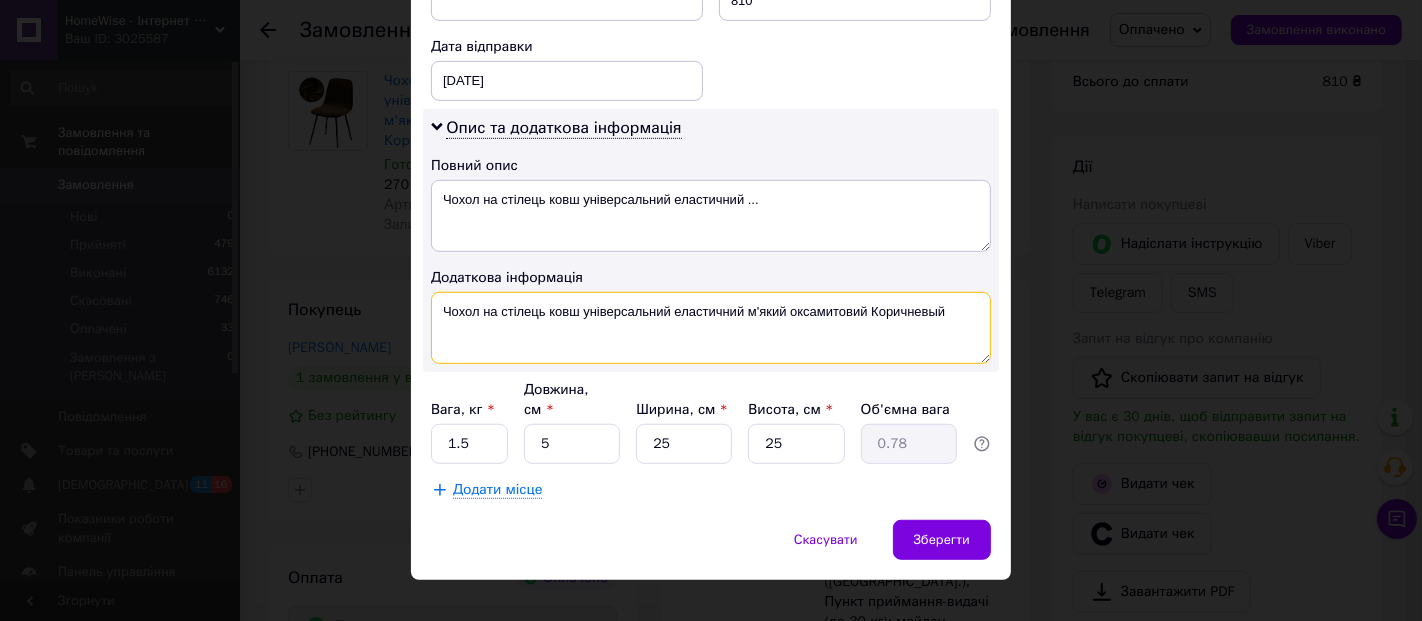 click on "Чохол на стілець ковш універсальний еластичний м'який оксамитовий Коричневый" at bounding box center (711, 328) 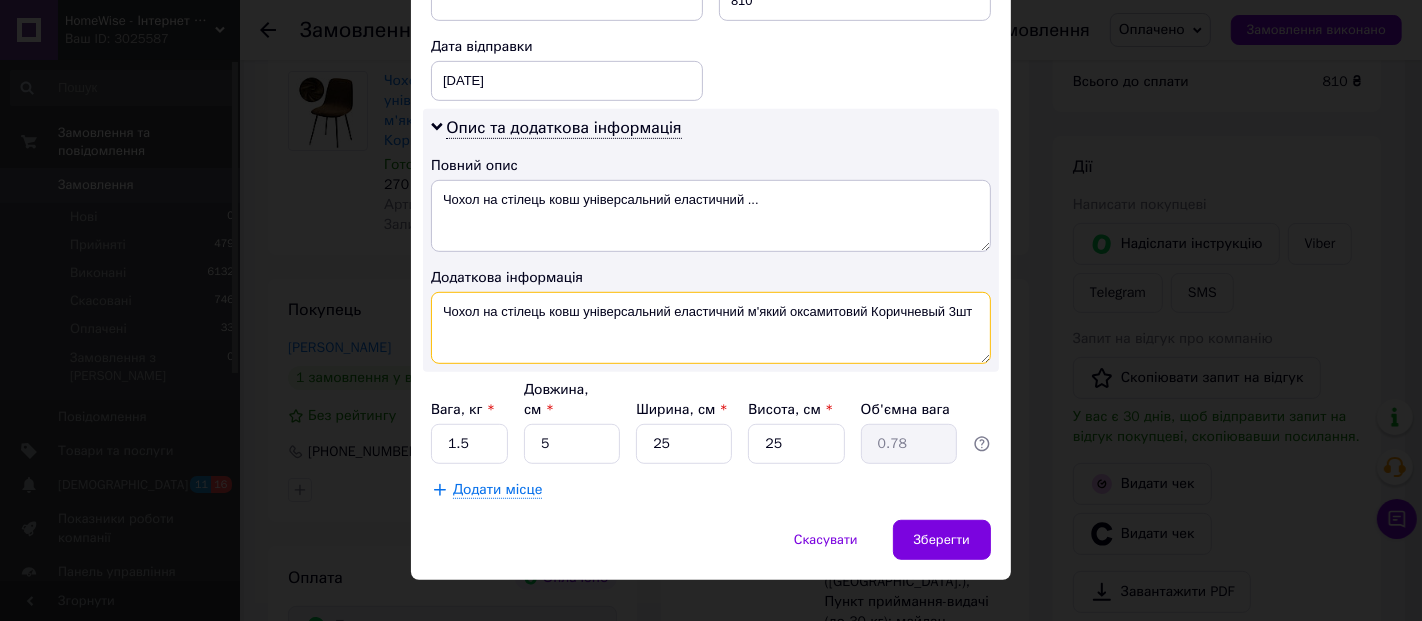 type on "Чохол на стілець ковш універсальний еластичний м'який оксамитовий Коричневый 3шт" 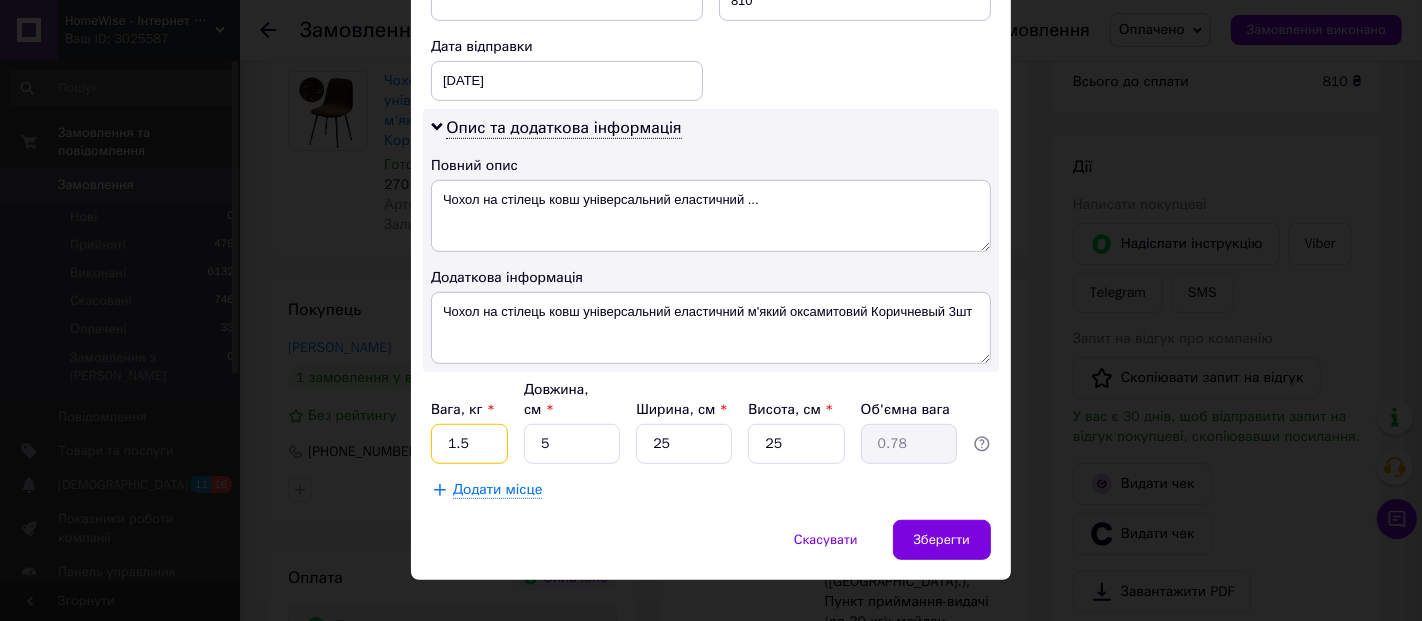 drag, startPoint x: 457, startPoint y: 406, endPoint x: 462, endPoint y: 422, distance: 16.763054 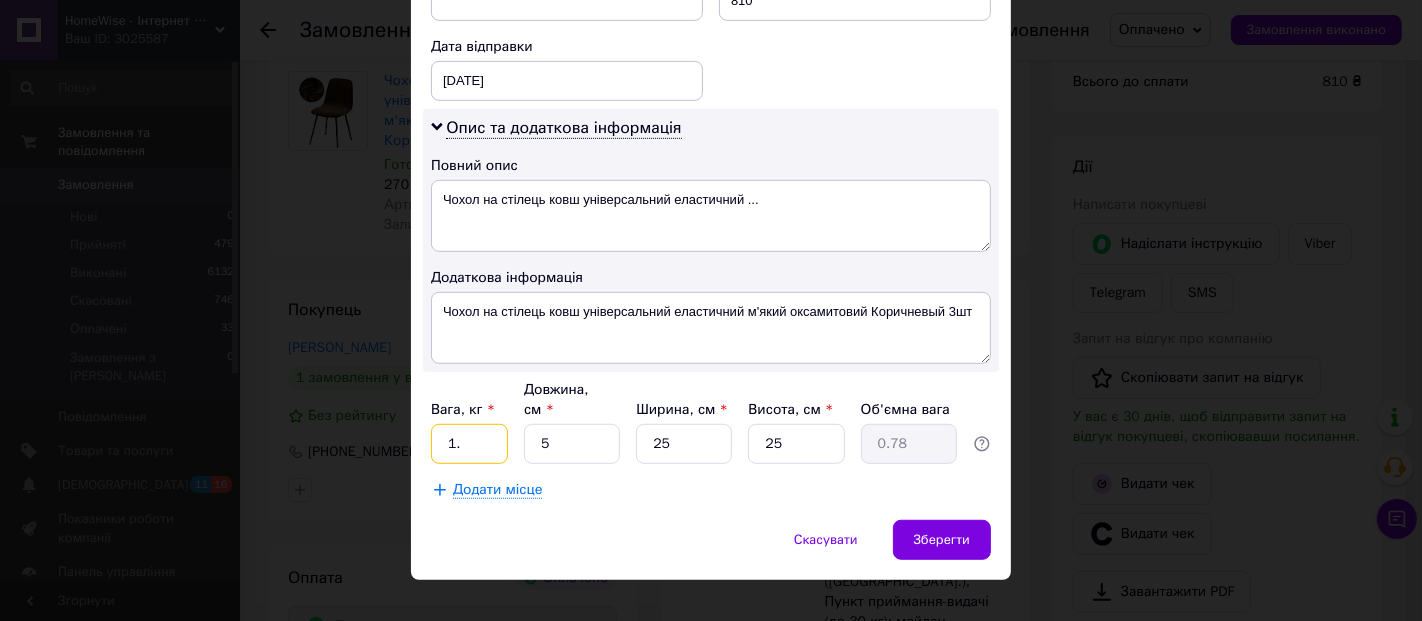 type on "1" 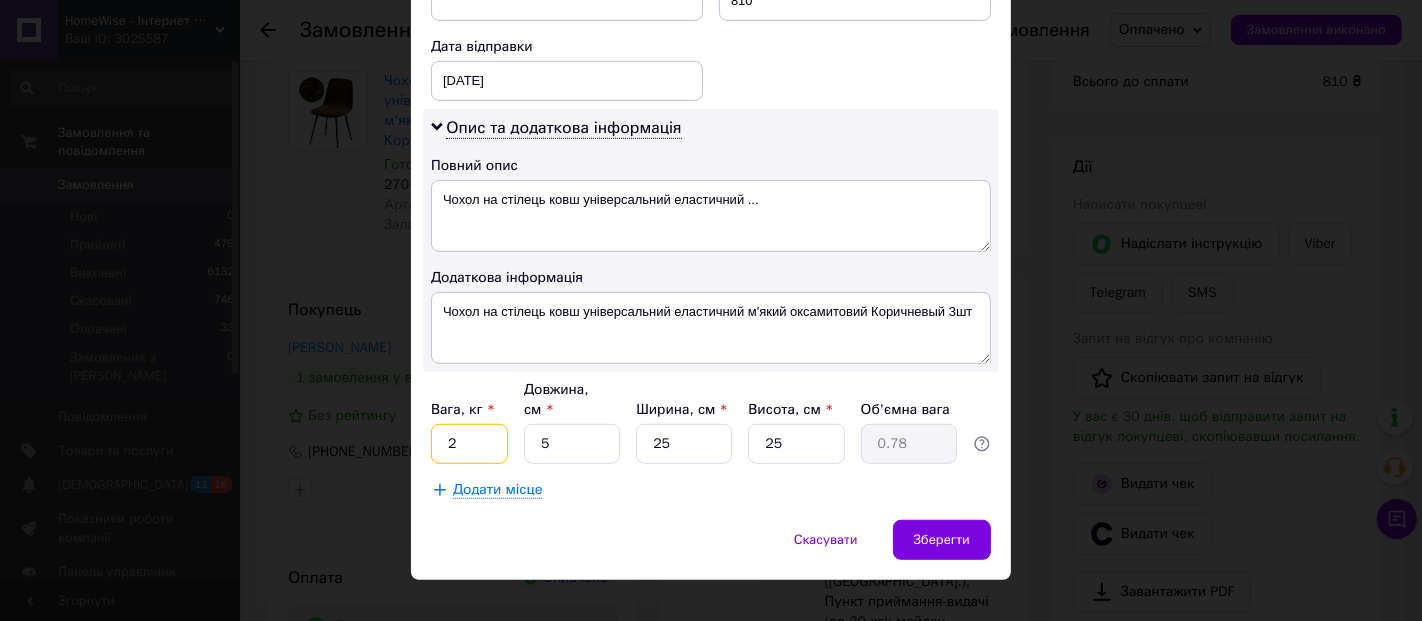 type on "2" 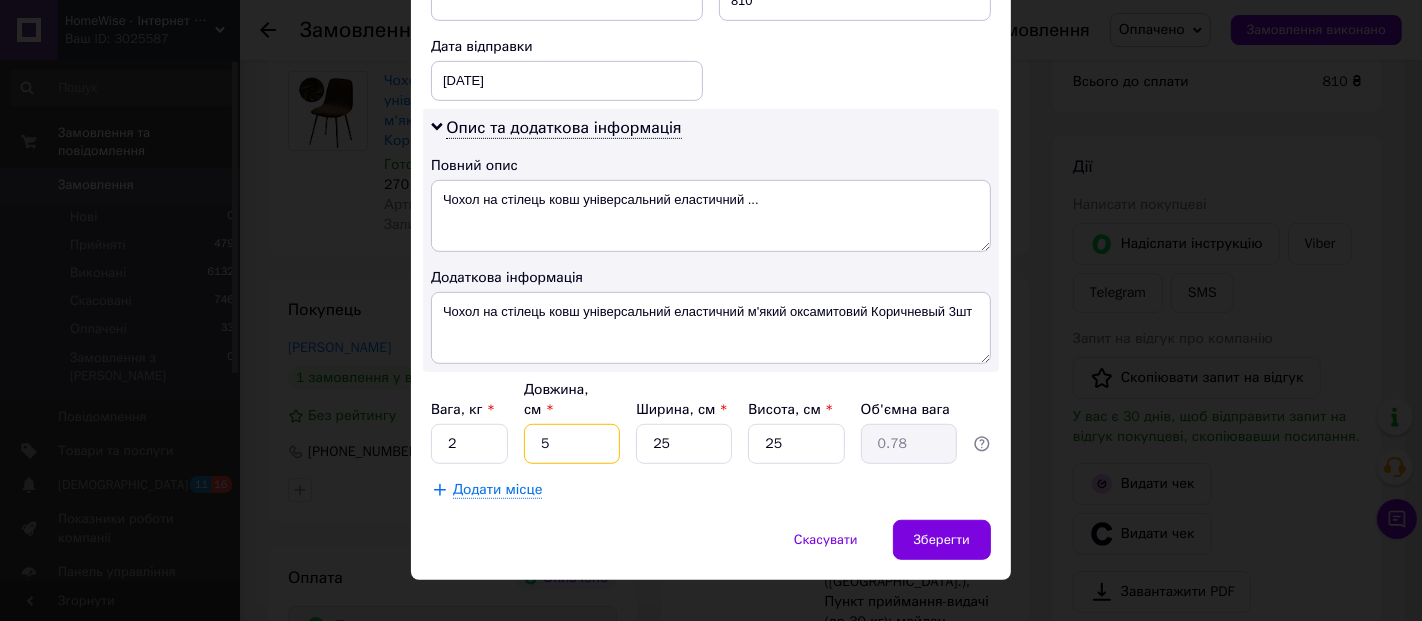 click on "5" at bounding box center [572, 444] 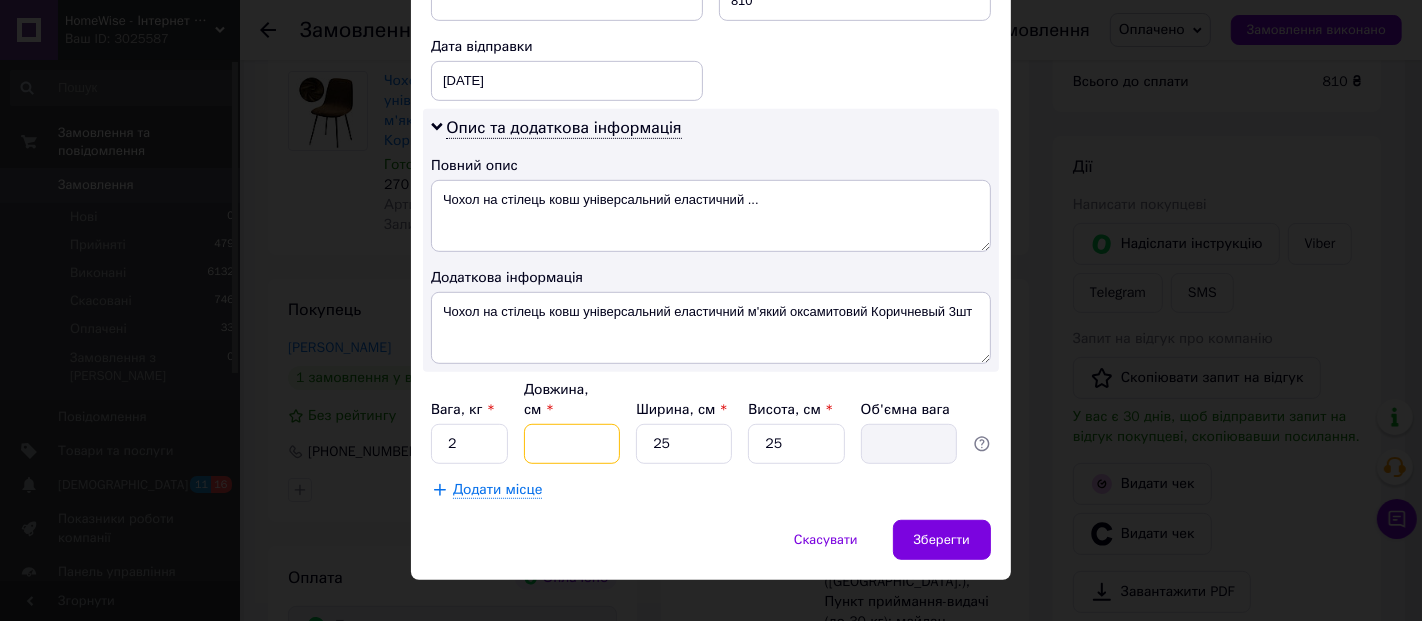 type on "4" 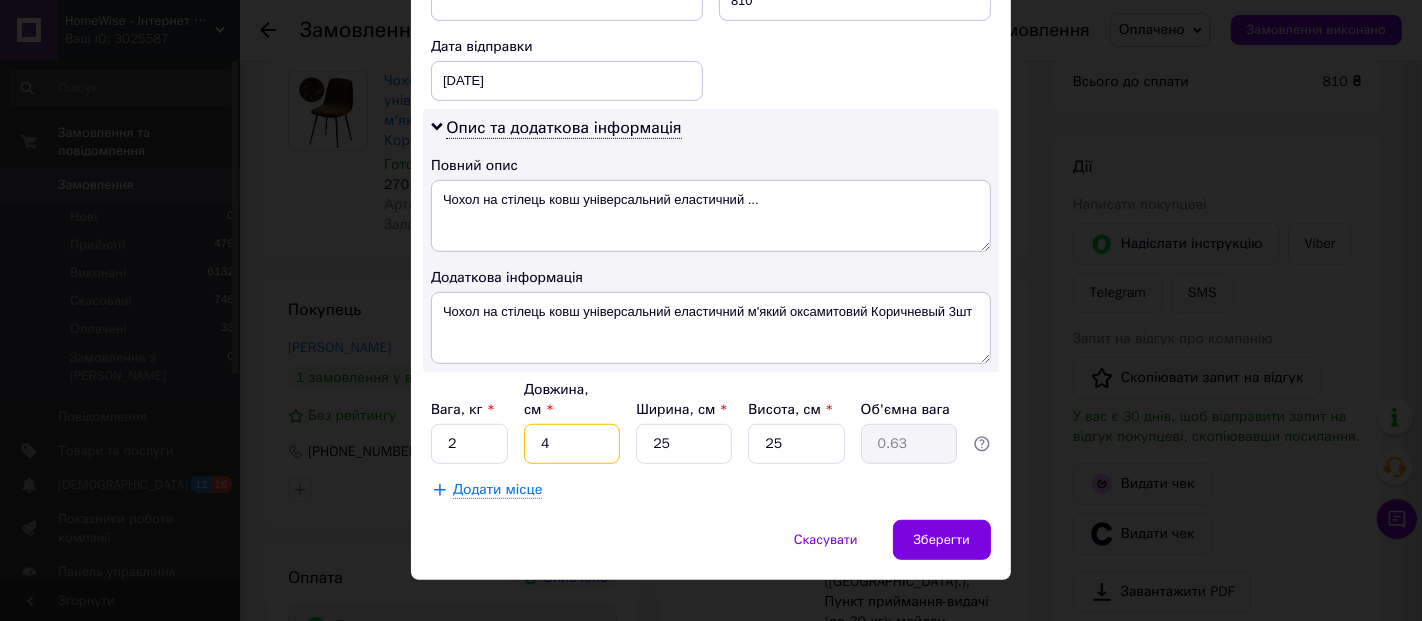 type on "40" 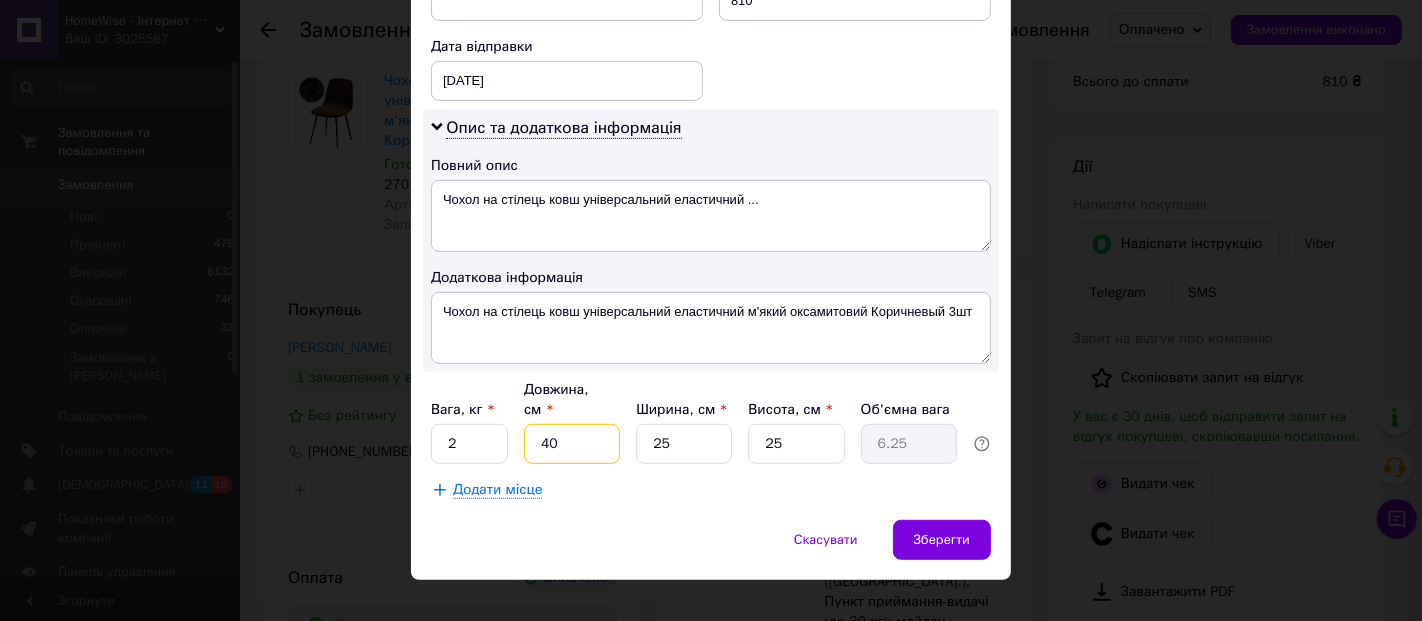 type on "40" 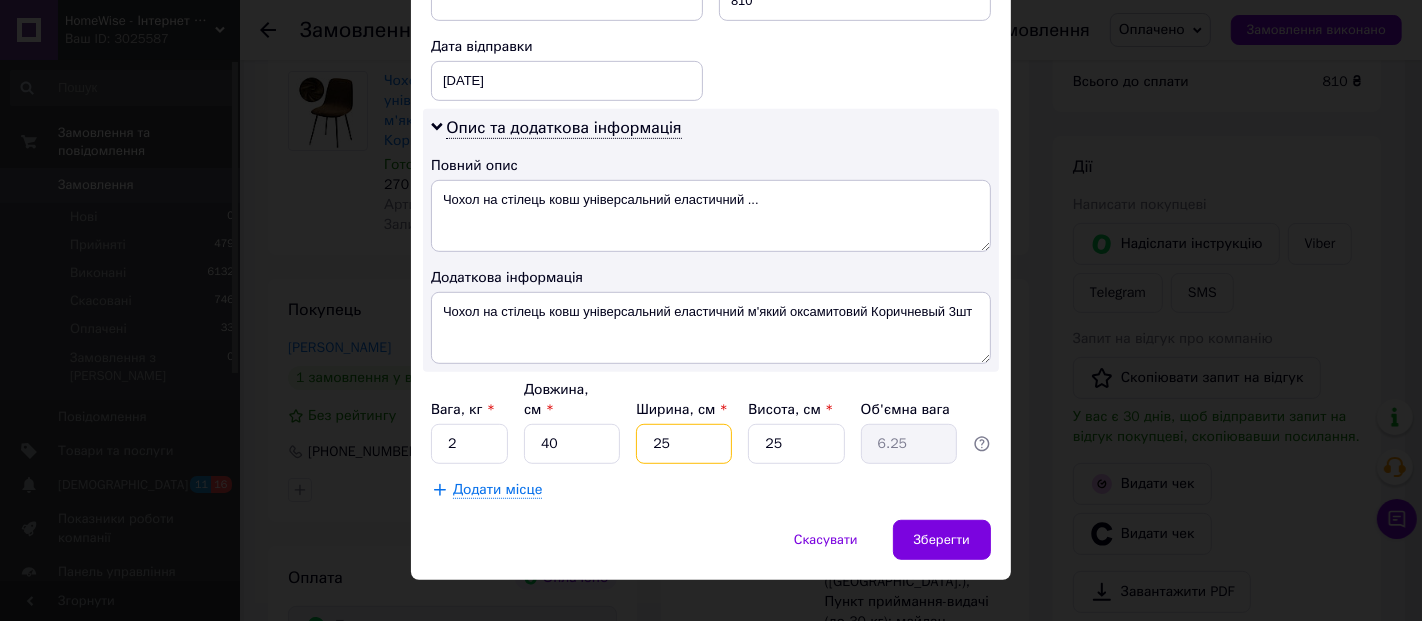 click on "25" at bounding box center (684, 444) 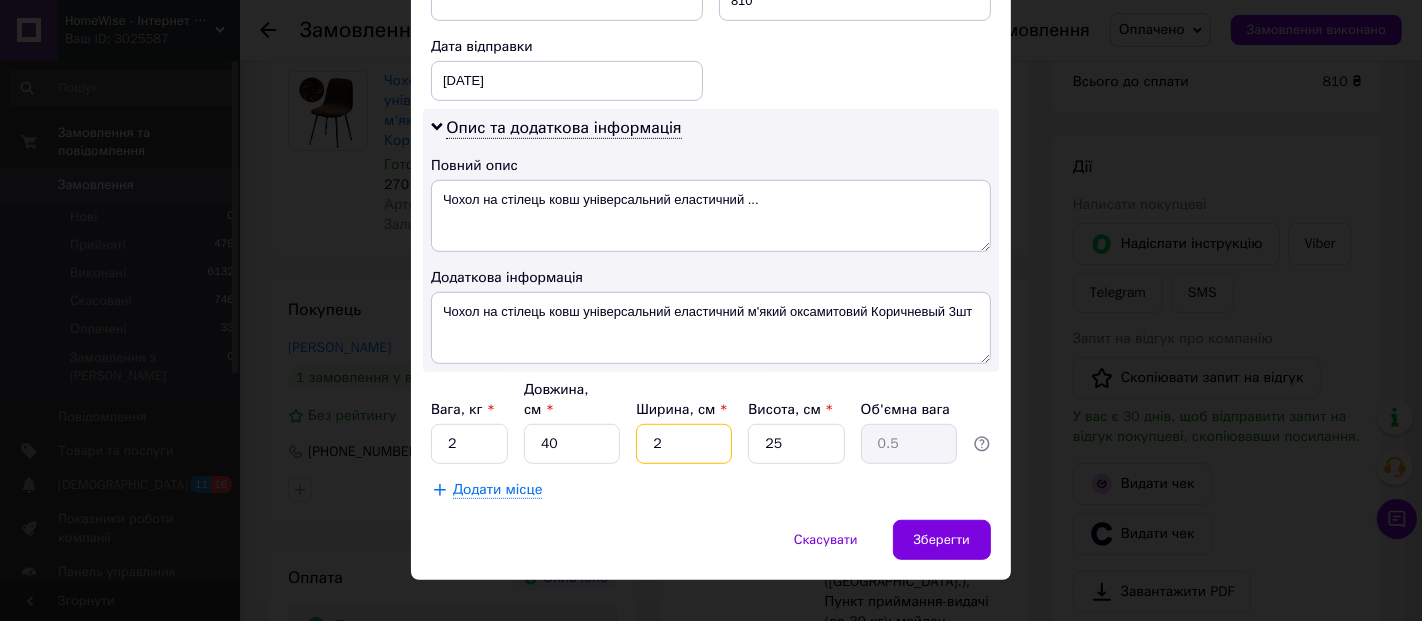 type 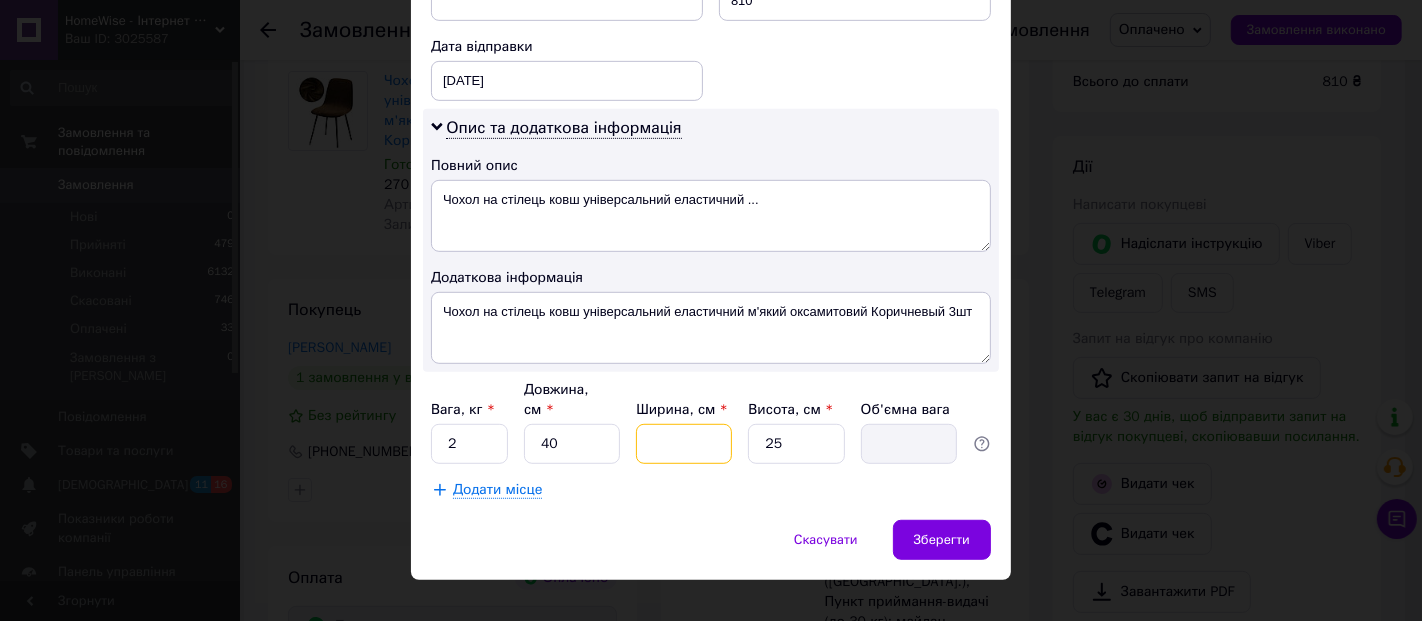 type on "4" 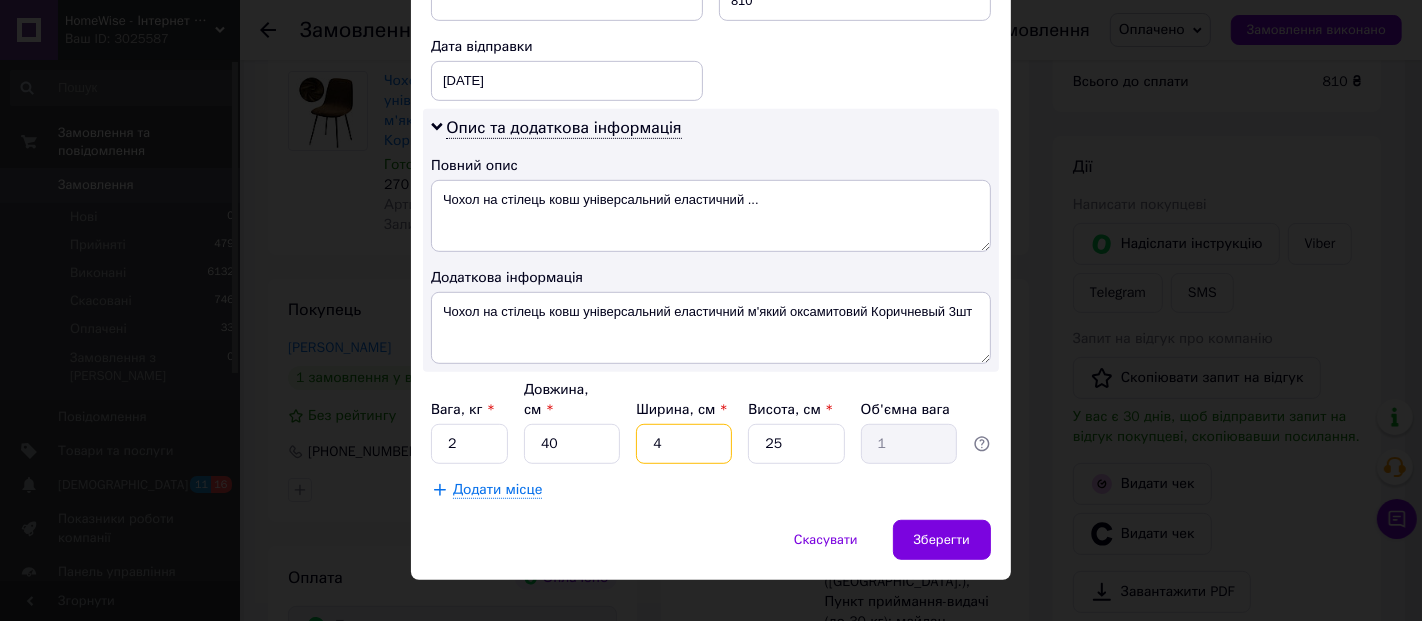 type on "40" 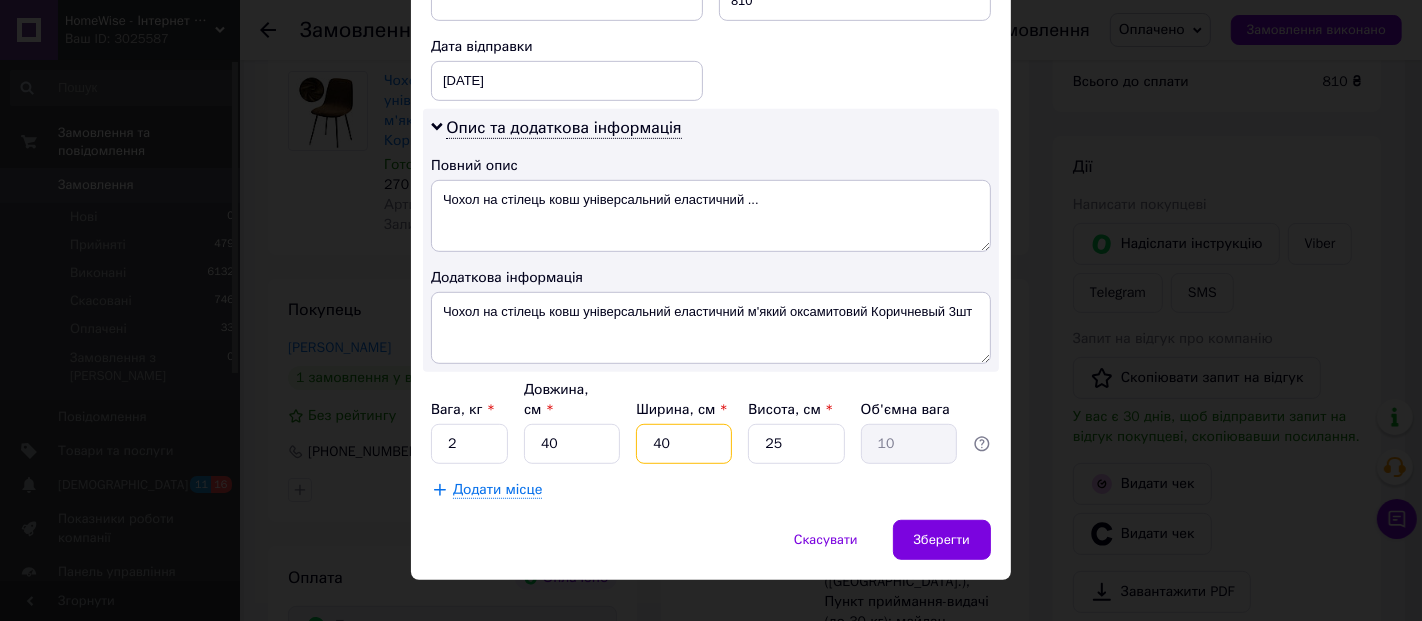 type on "40" 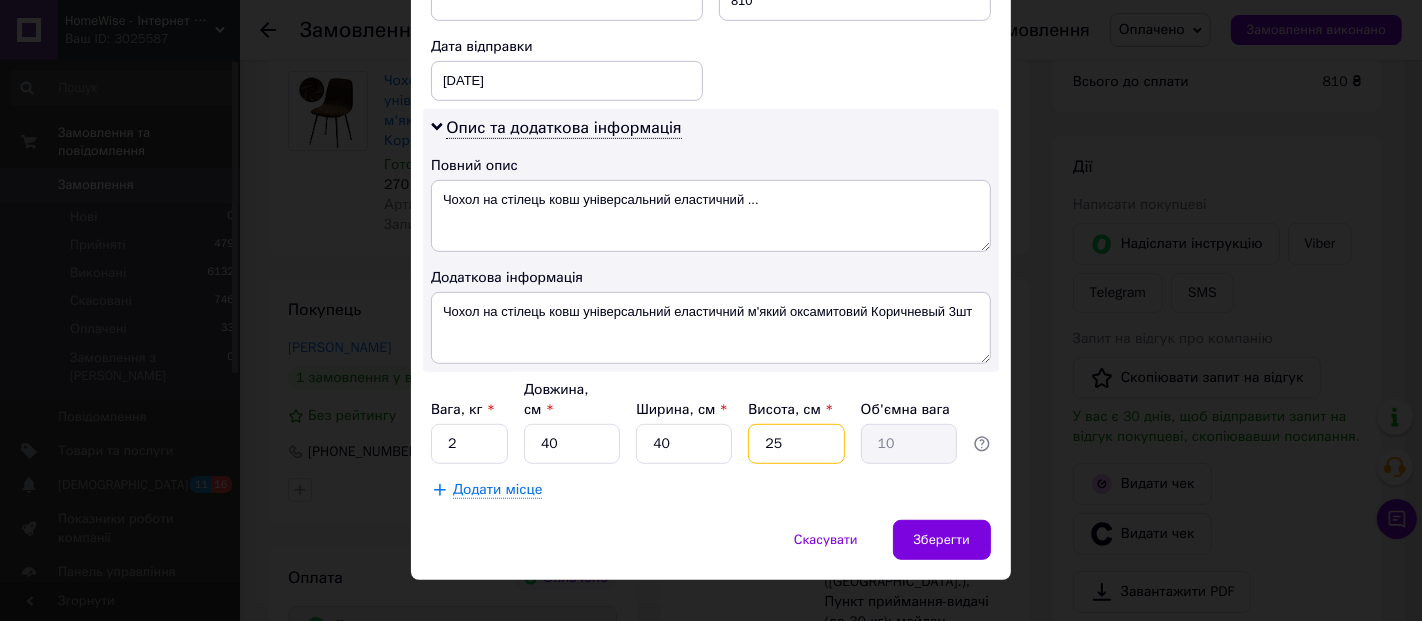 click on "25" at bounding box center (796, 444) 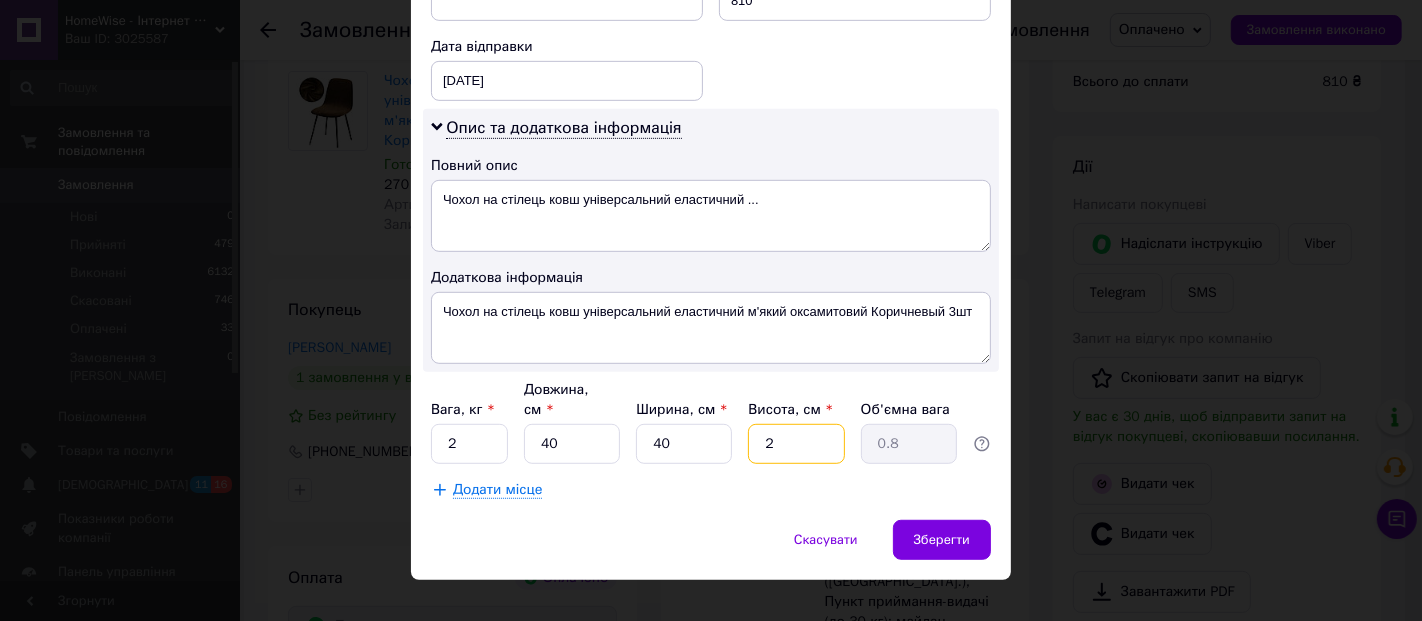 type 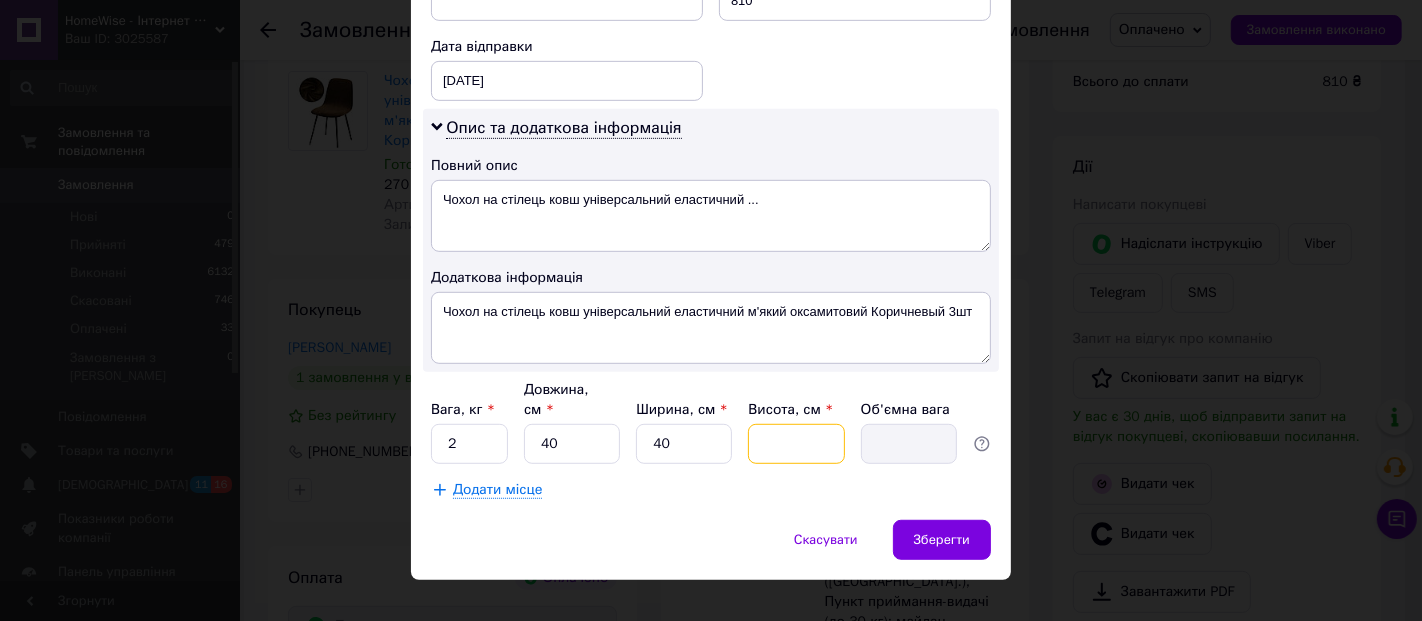 type on "5" 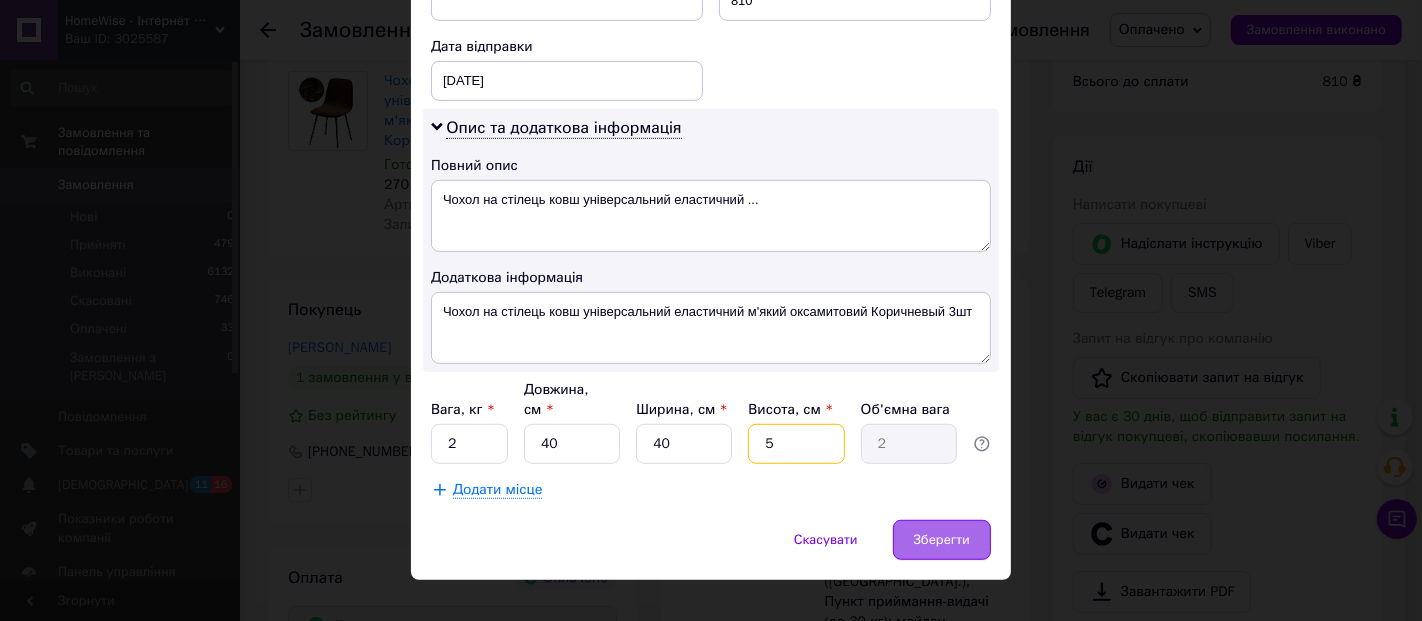 type on "5" 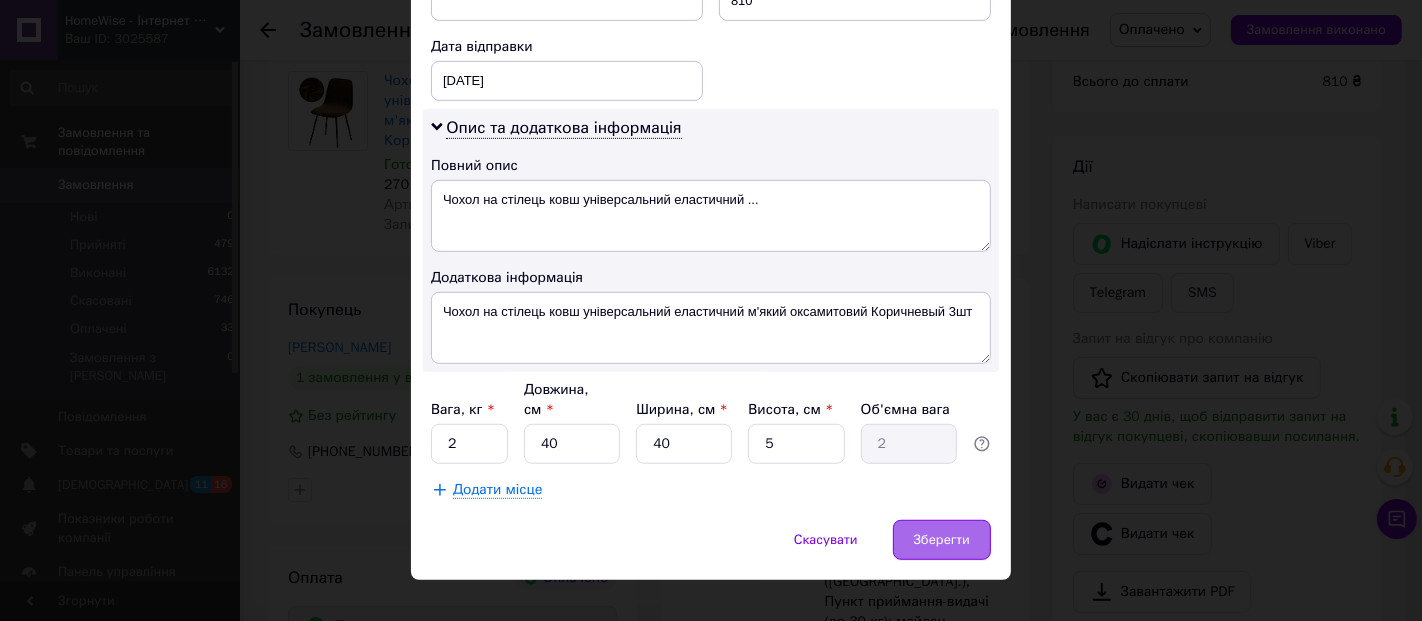 click on "Зберегти" at bounding box center [942, 540] 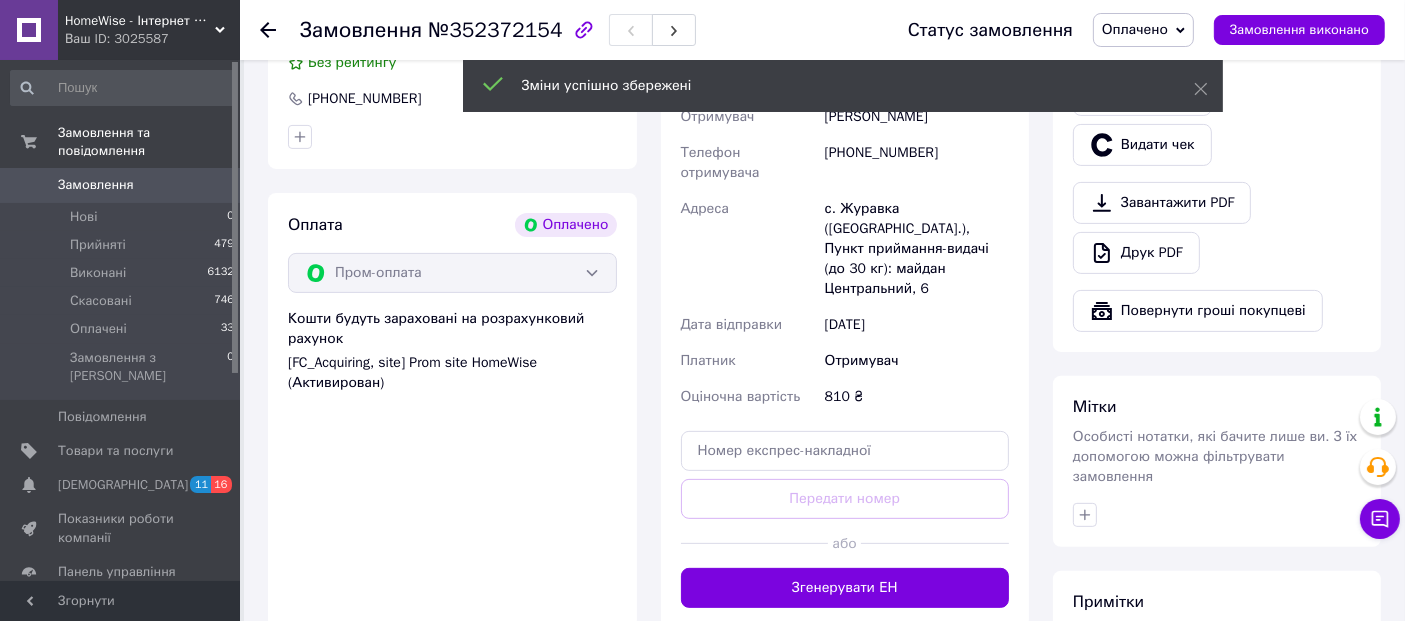 scroll, scrollTop: 666, scrollLeft: 0, axis: vertical 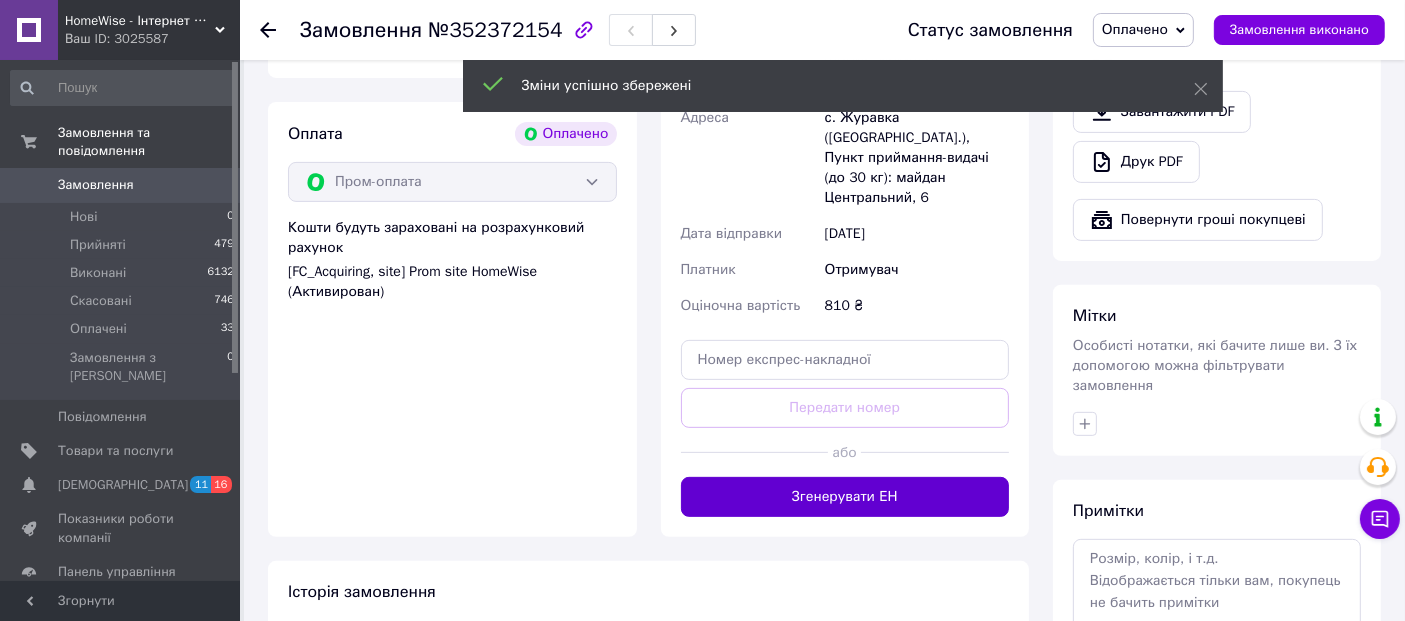 click on "Згенерувати ЕН" at bounding box center [845, 497] 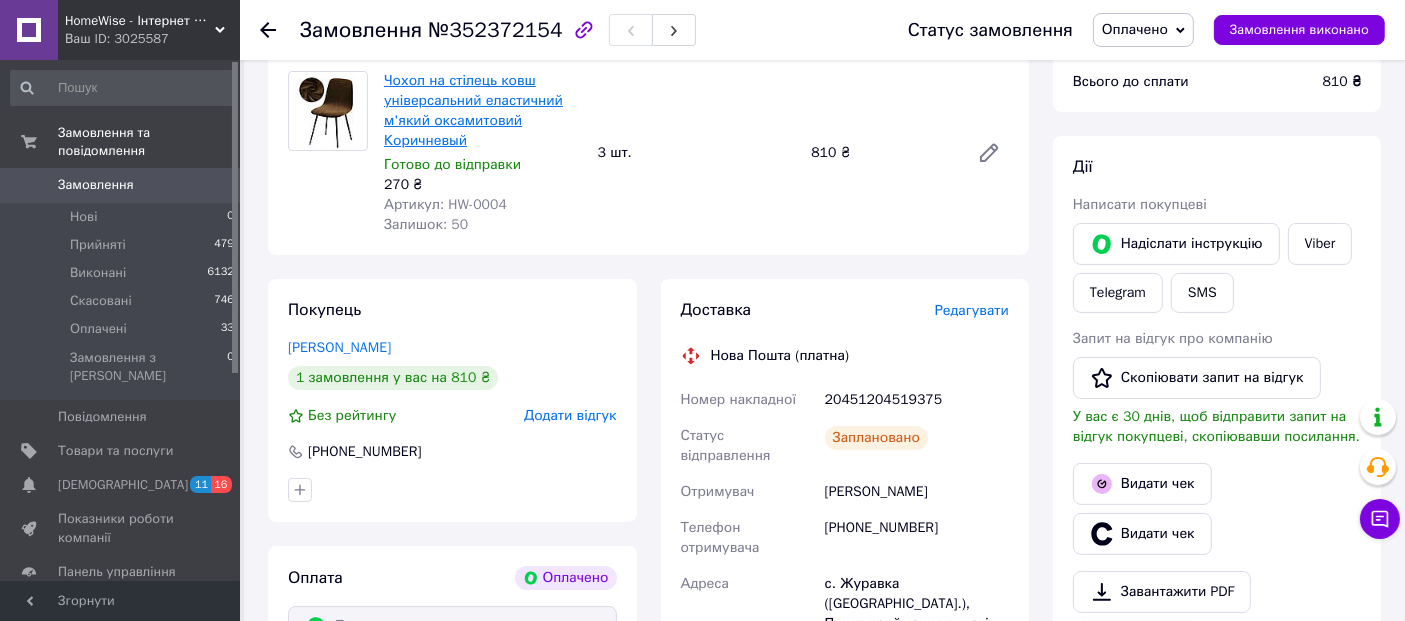 scroll, scrollTop: 0, scrollLeft: 0, axis: both 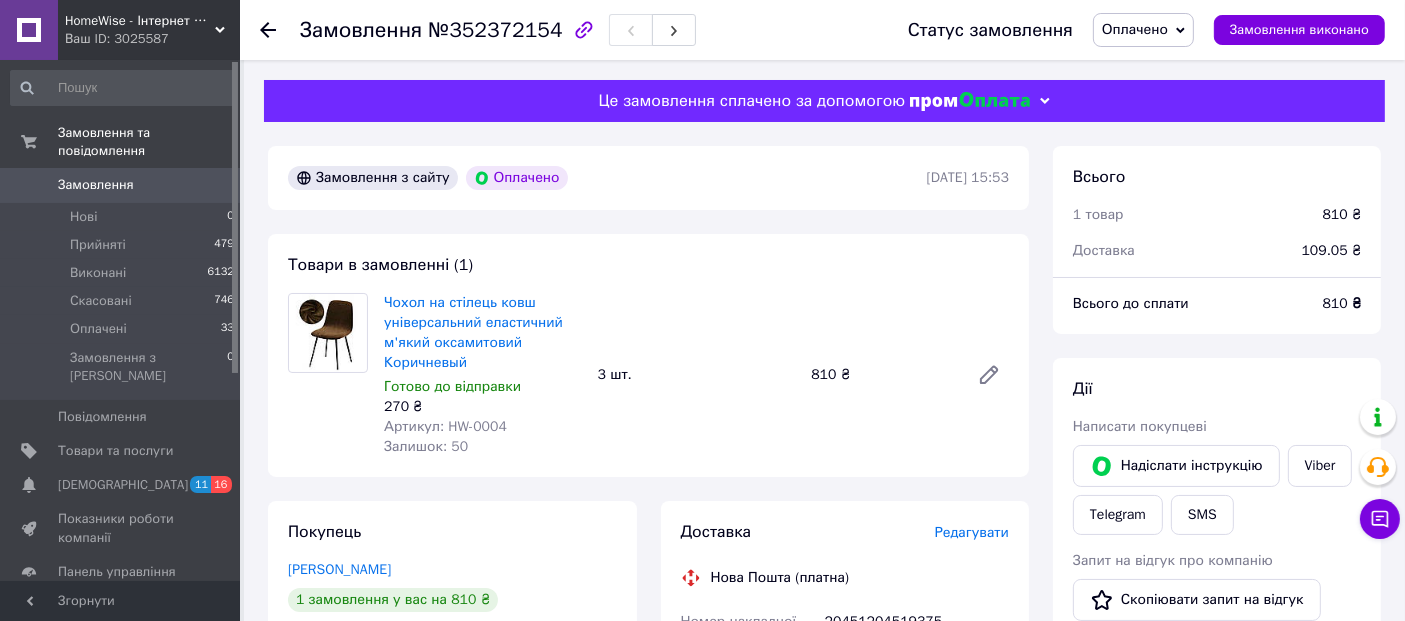 click 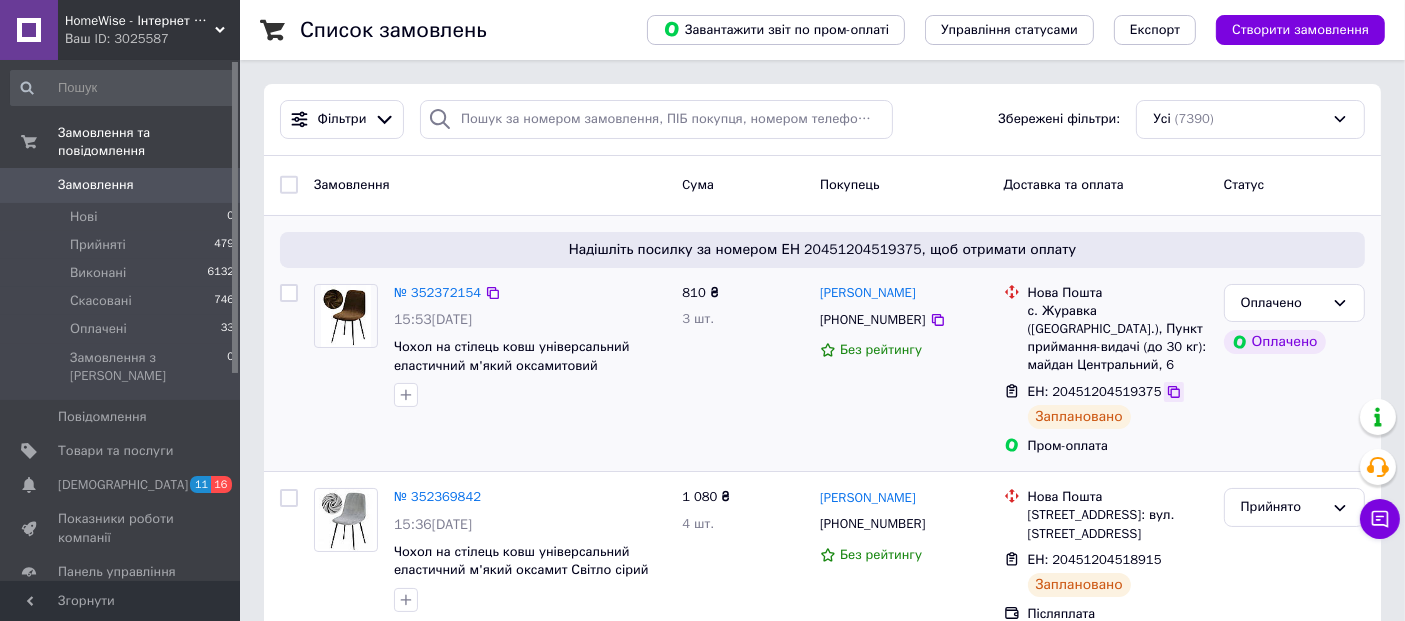 click 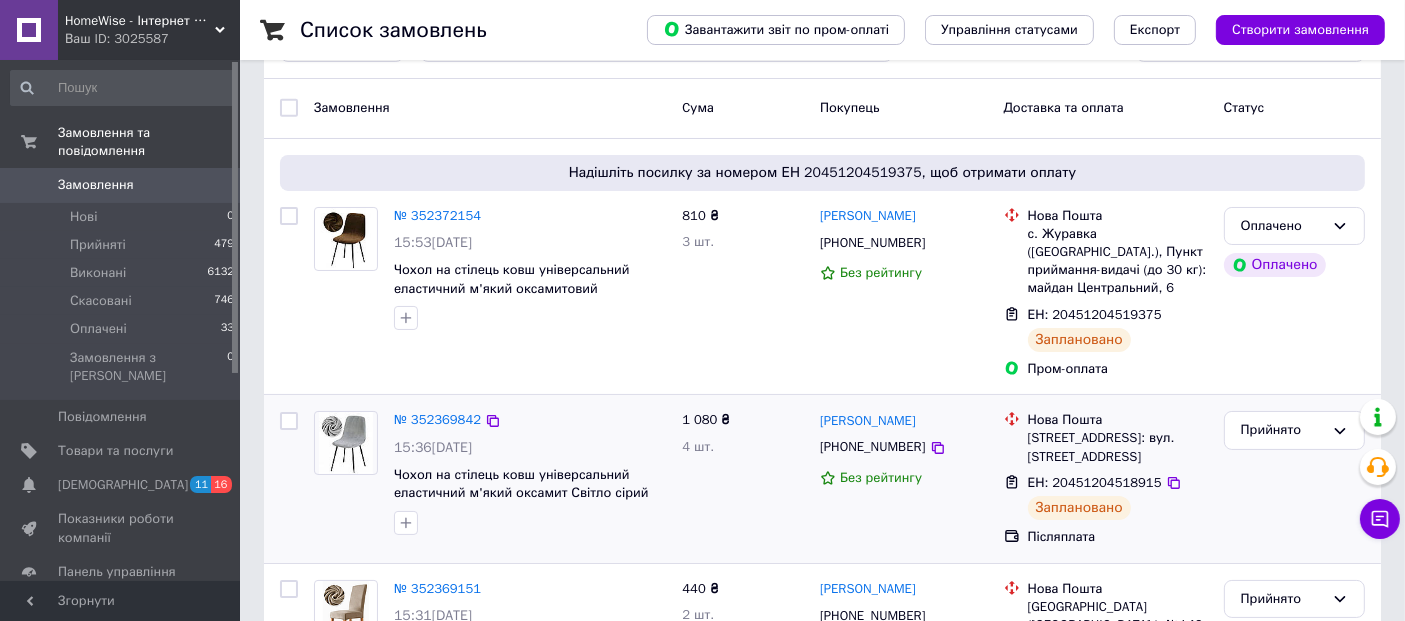 scroll, scrollTop: 222, scrollLeft: 0, axis: vertical 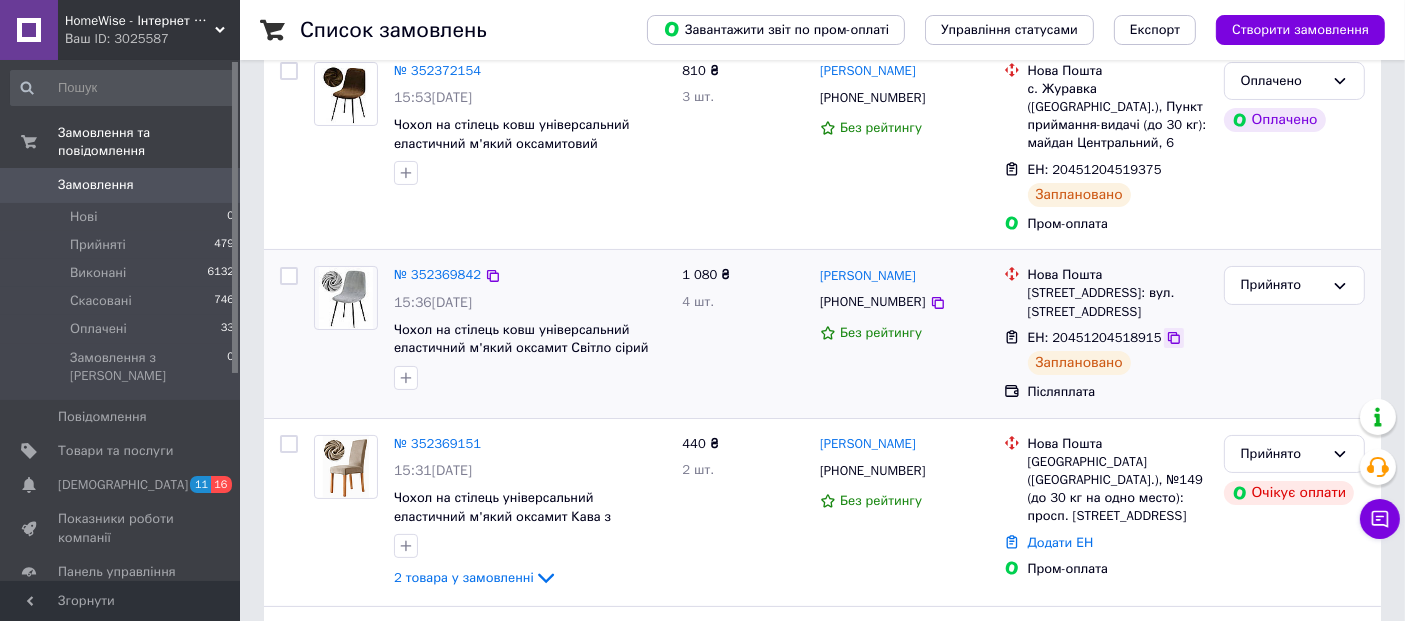 click 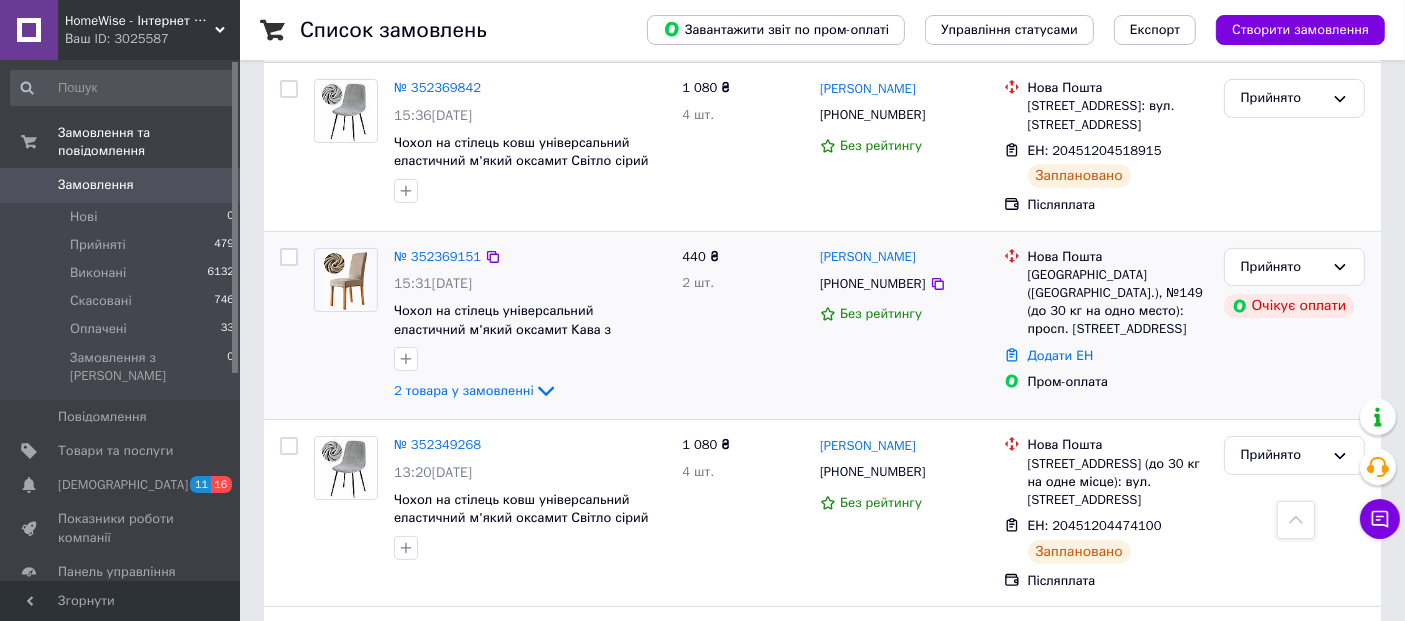 scroll, scrollTop: 444, scrollLeft: 0, axis: vertical 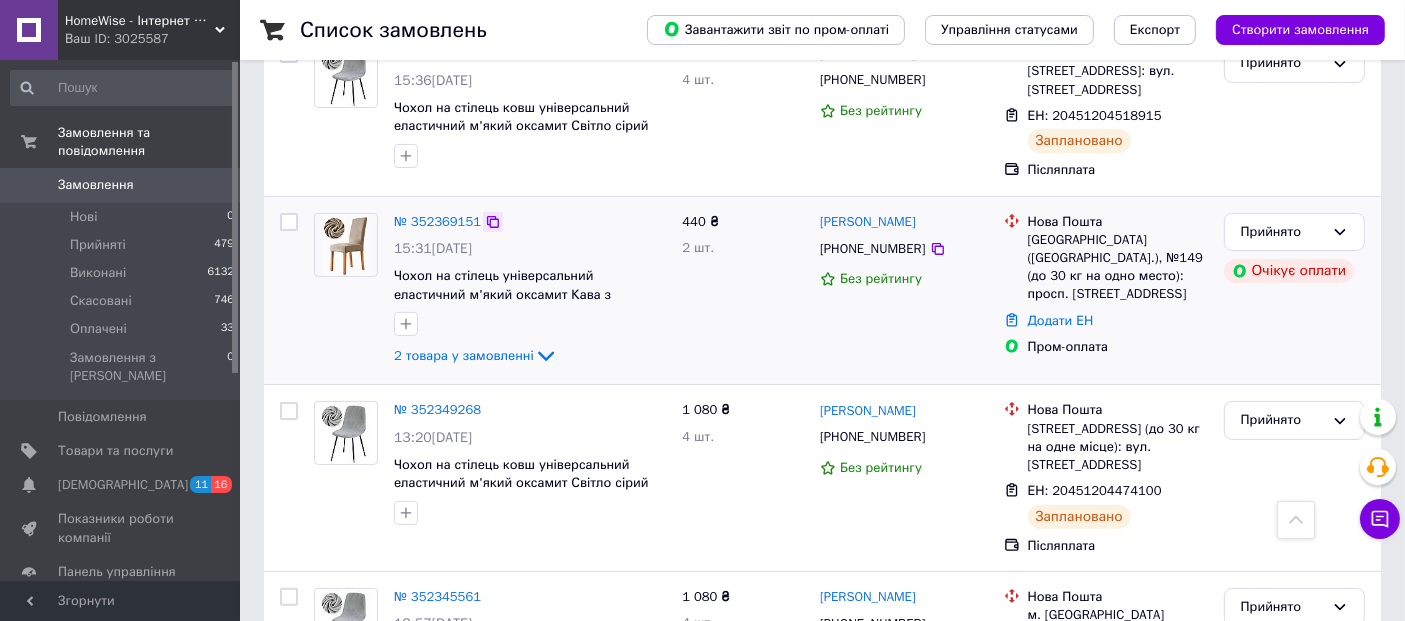 click 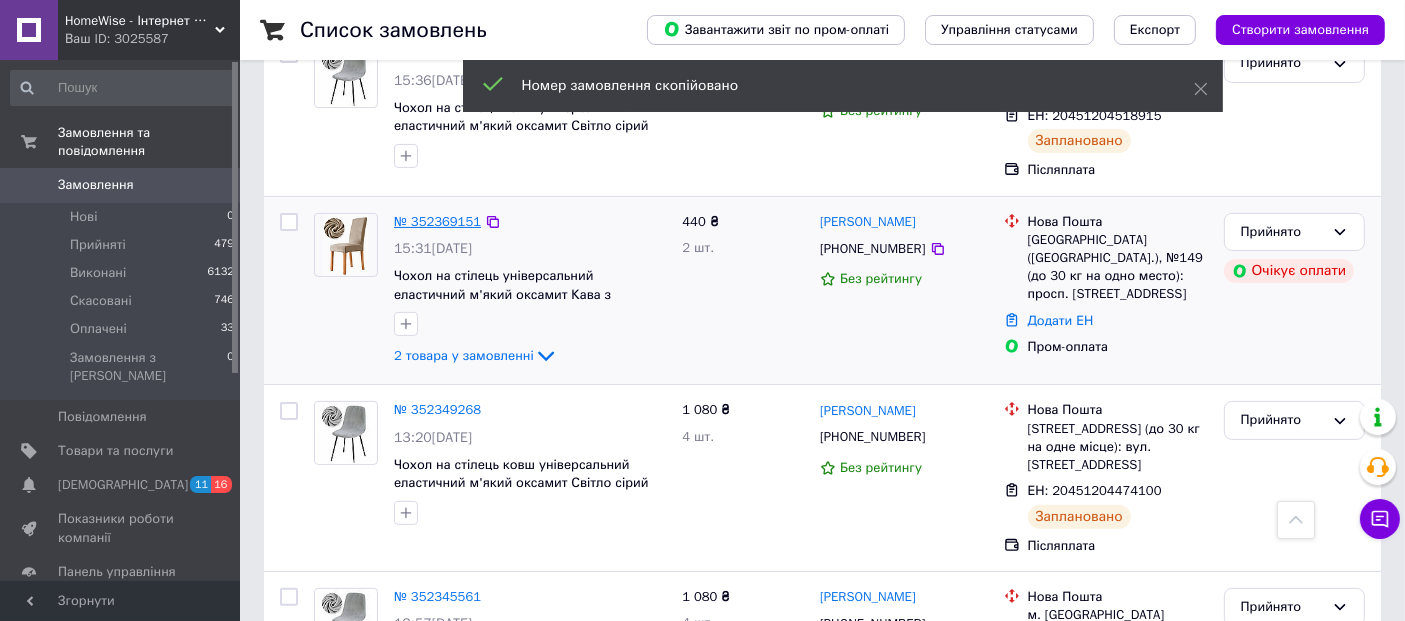 click on "№ 352369151" at bounding box center [437, 221] 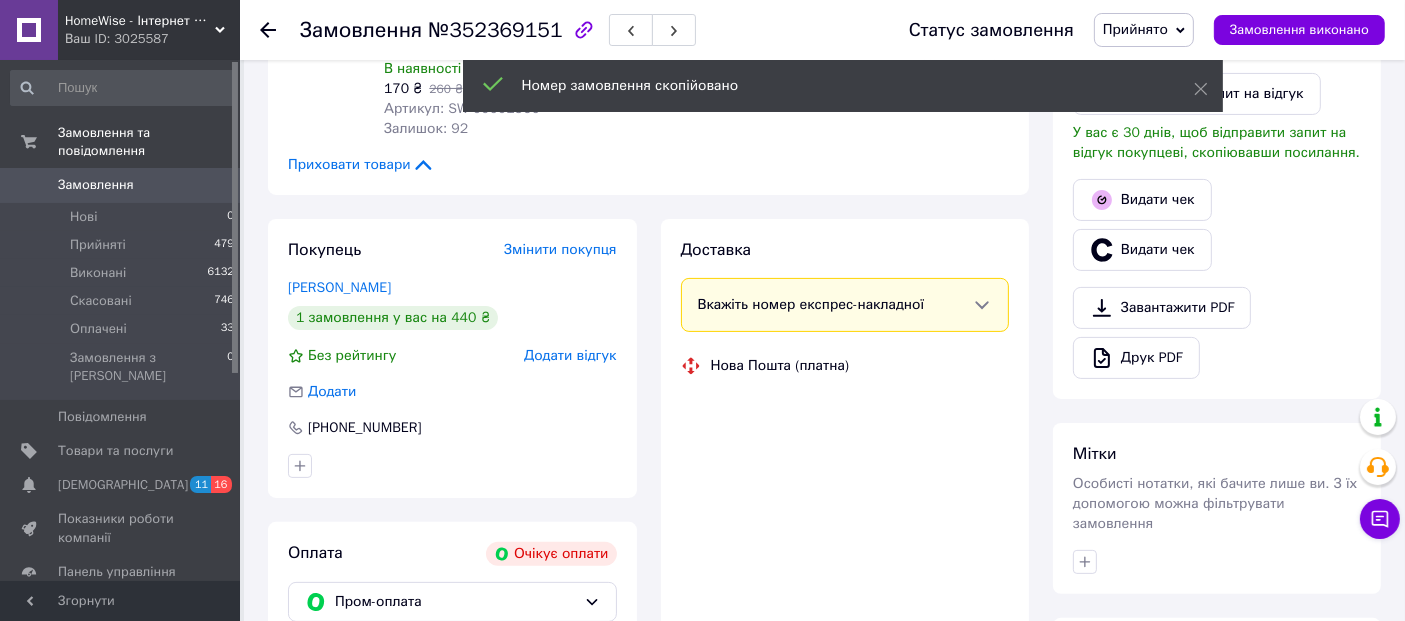 drag, startPoint x: 905, startPoint y: 392, endPoint x: 910, endPoint y: 406, distance: 14.866069 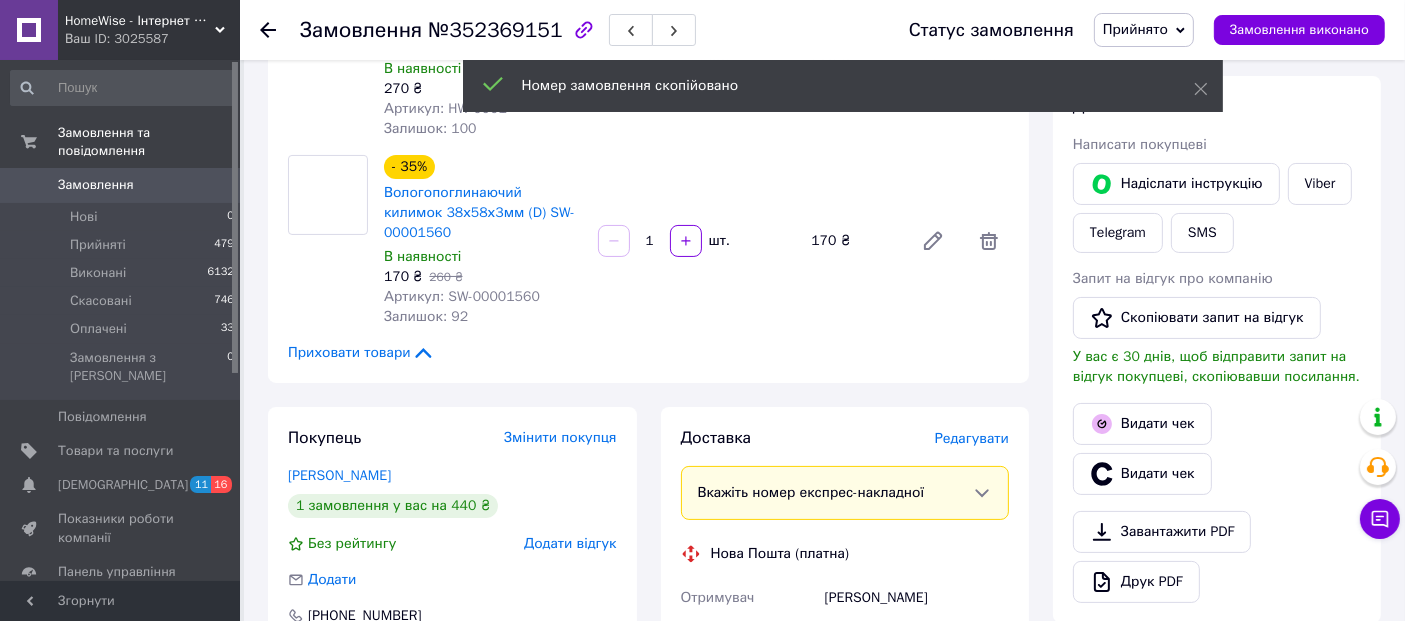 scroll, scrollTop: 222, scrollLeft: 0, axis: vertical 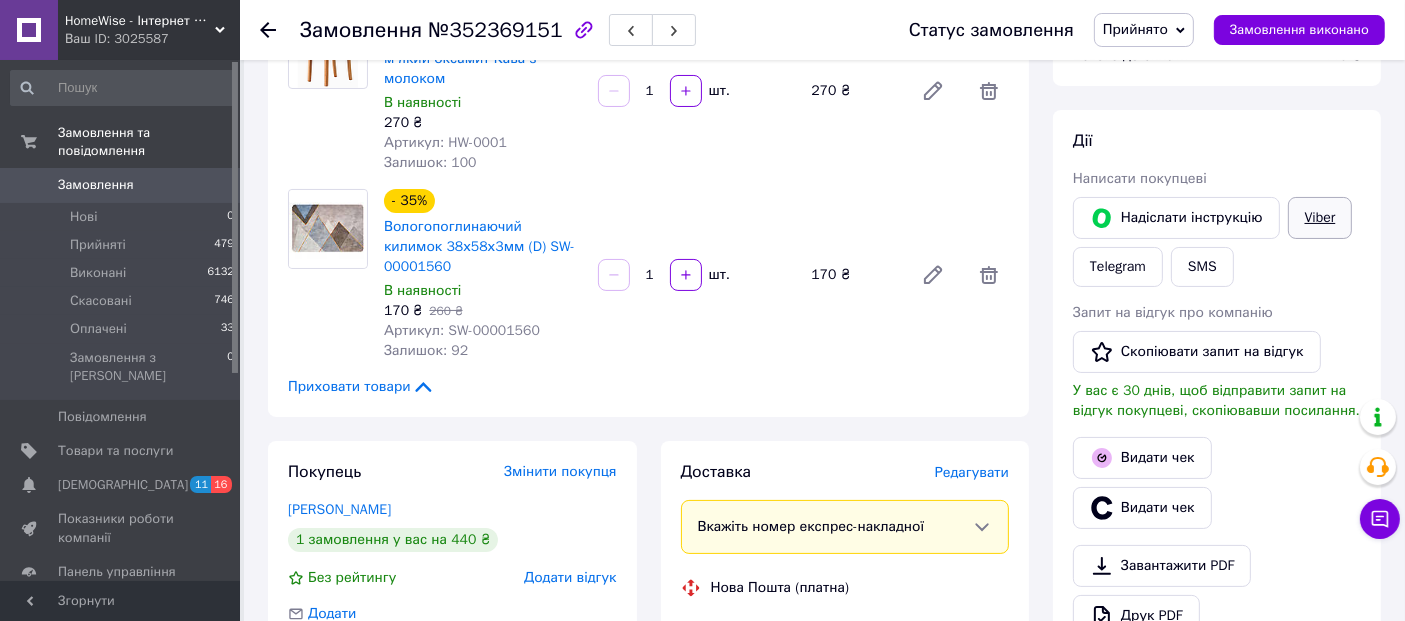 click on "Viber" at bounding box center (1320, 218) 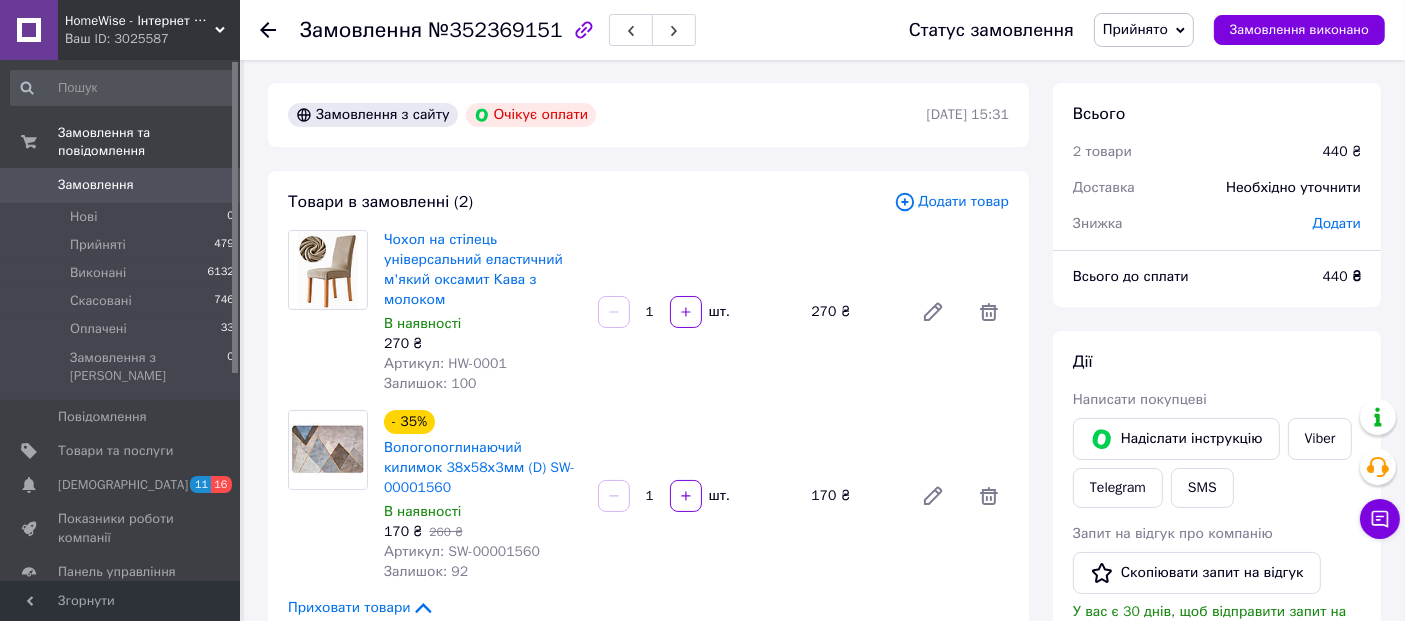 scroll, scrollTop: 0, scrollLeft: 0, axis: both 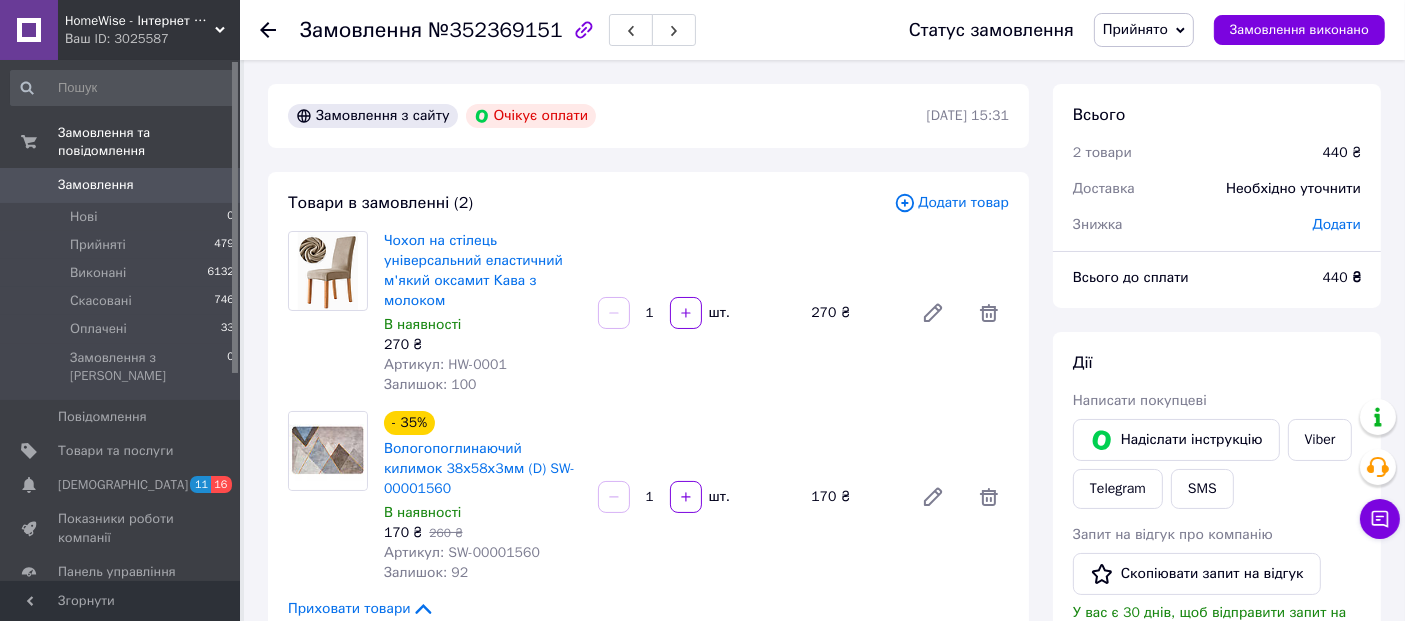 click at bounding box center (280, 30) 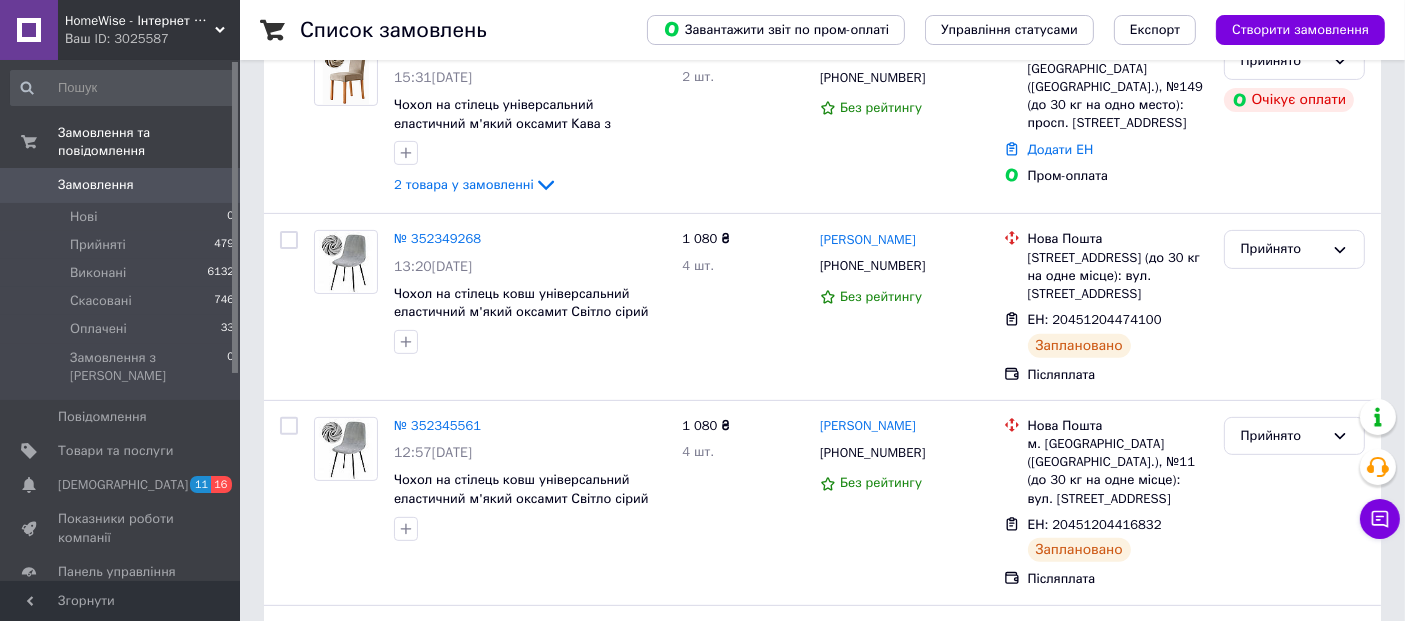 scroll, scrollTop: 666, scrollLeft: 0, axis: vertical 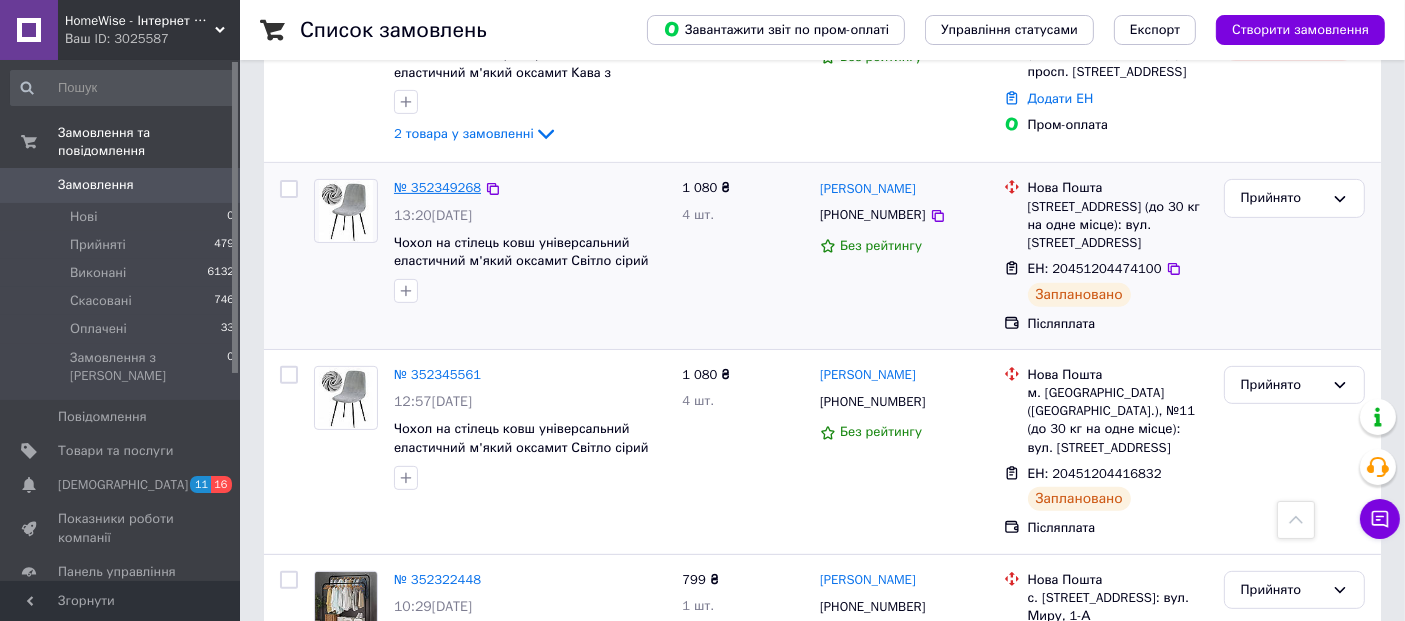 click on "№ 352349268" at bounding box center (437, 187) 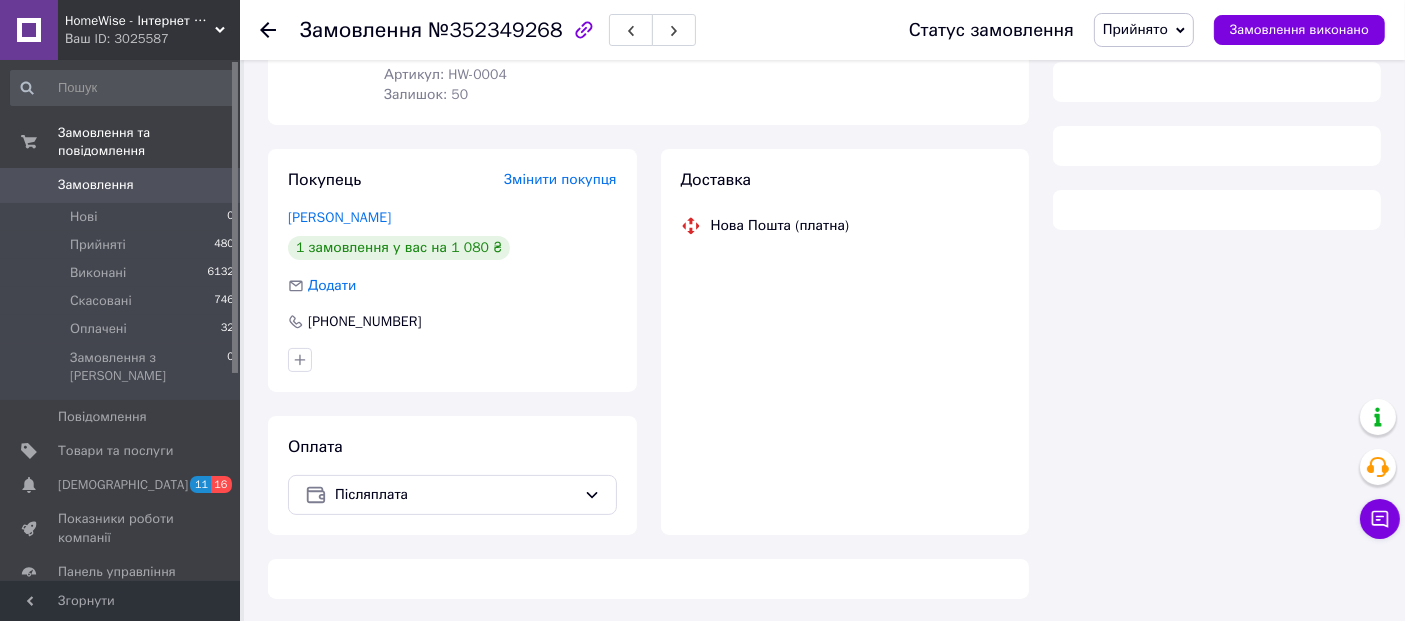 scroll, scrollTop: 666, scrollLeft: 0, axis: vertical 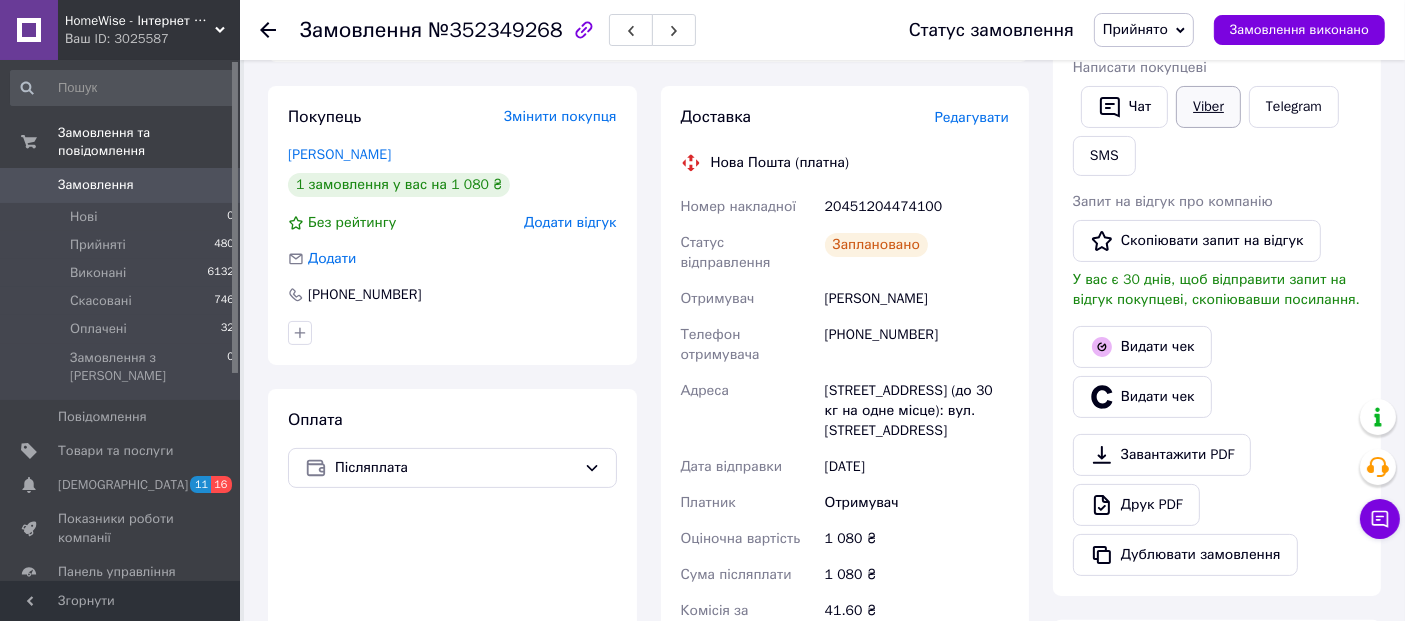 click on "Viber" at bounding box center [1208, 107] 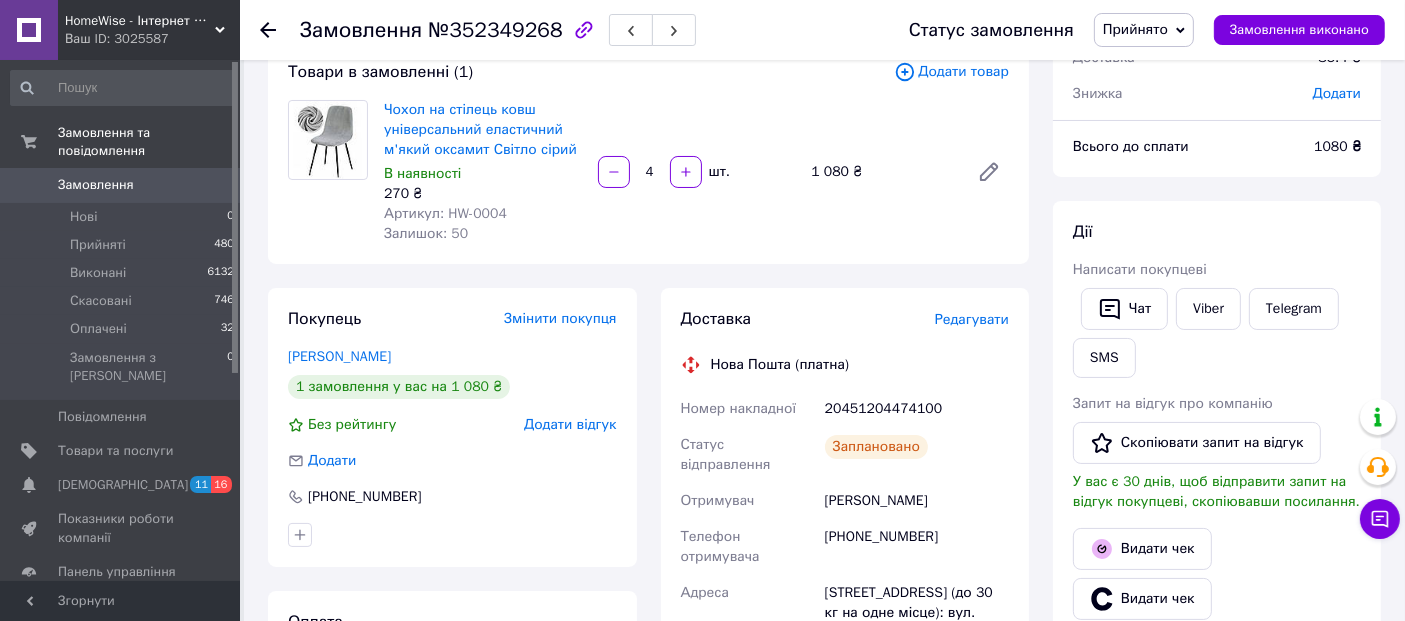 scroll, scrollTop: 0, scrollLeft: 0, axis: both 